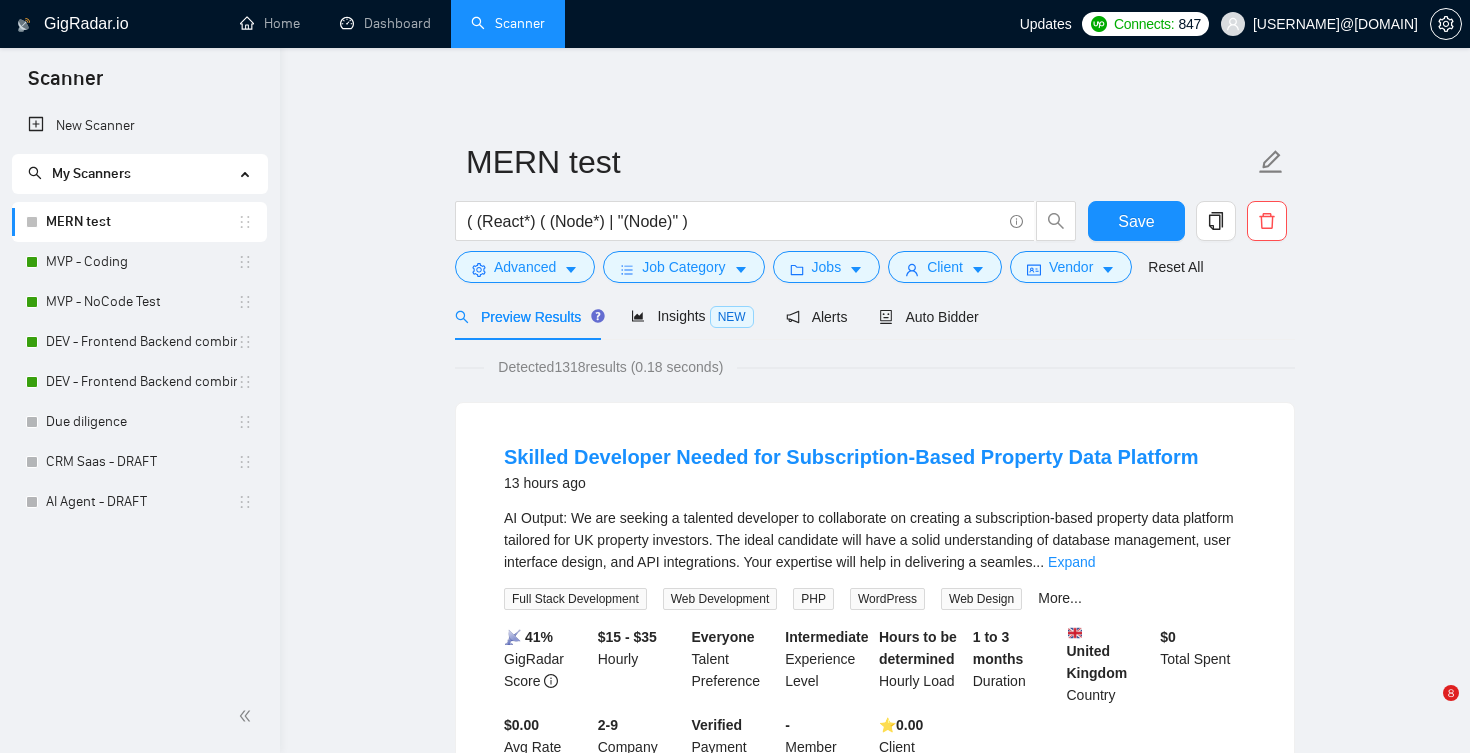 scroll, scrollTop: 0, scrollLeft: 0, axis: both 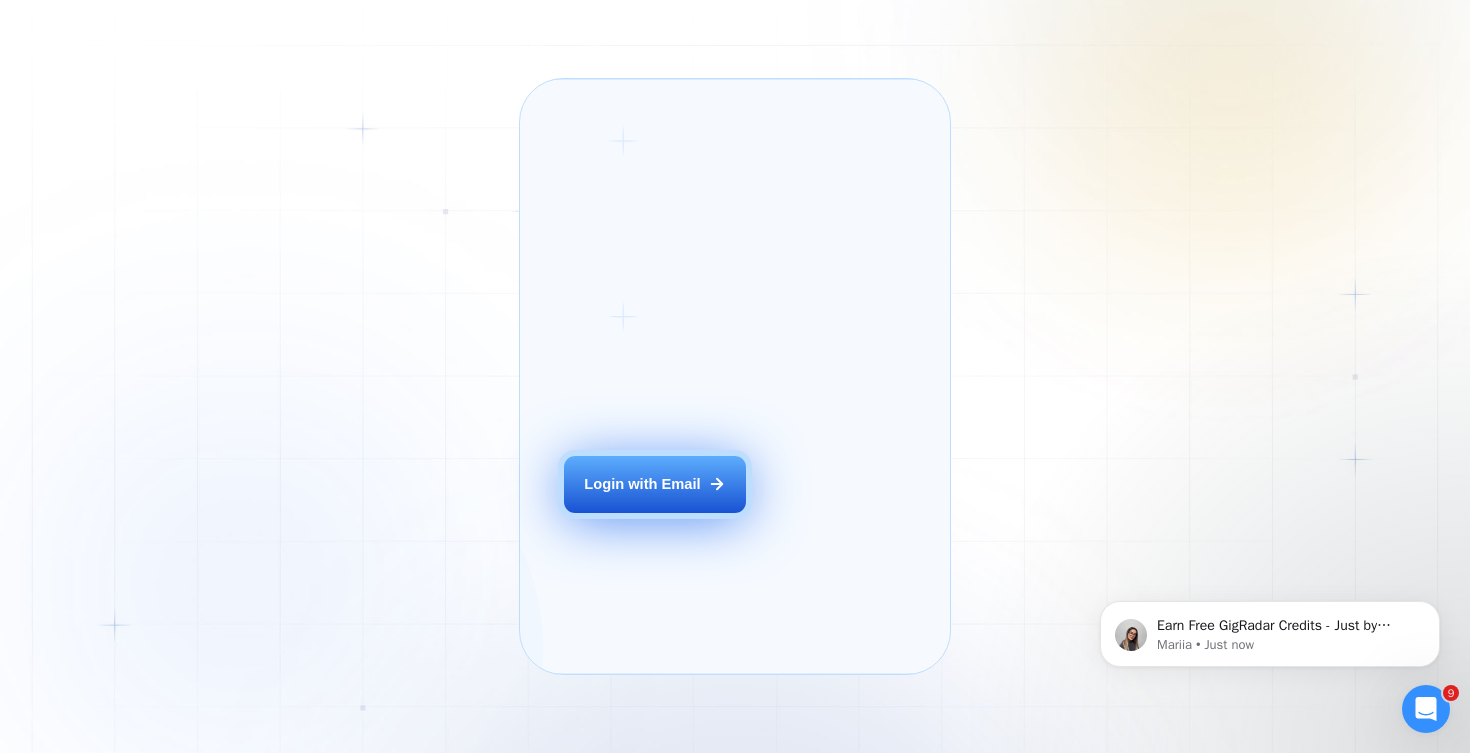 click on "Login with Email" at bounding box center (655, 484) 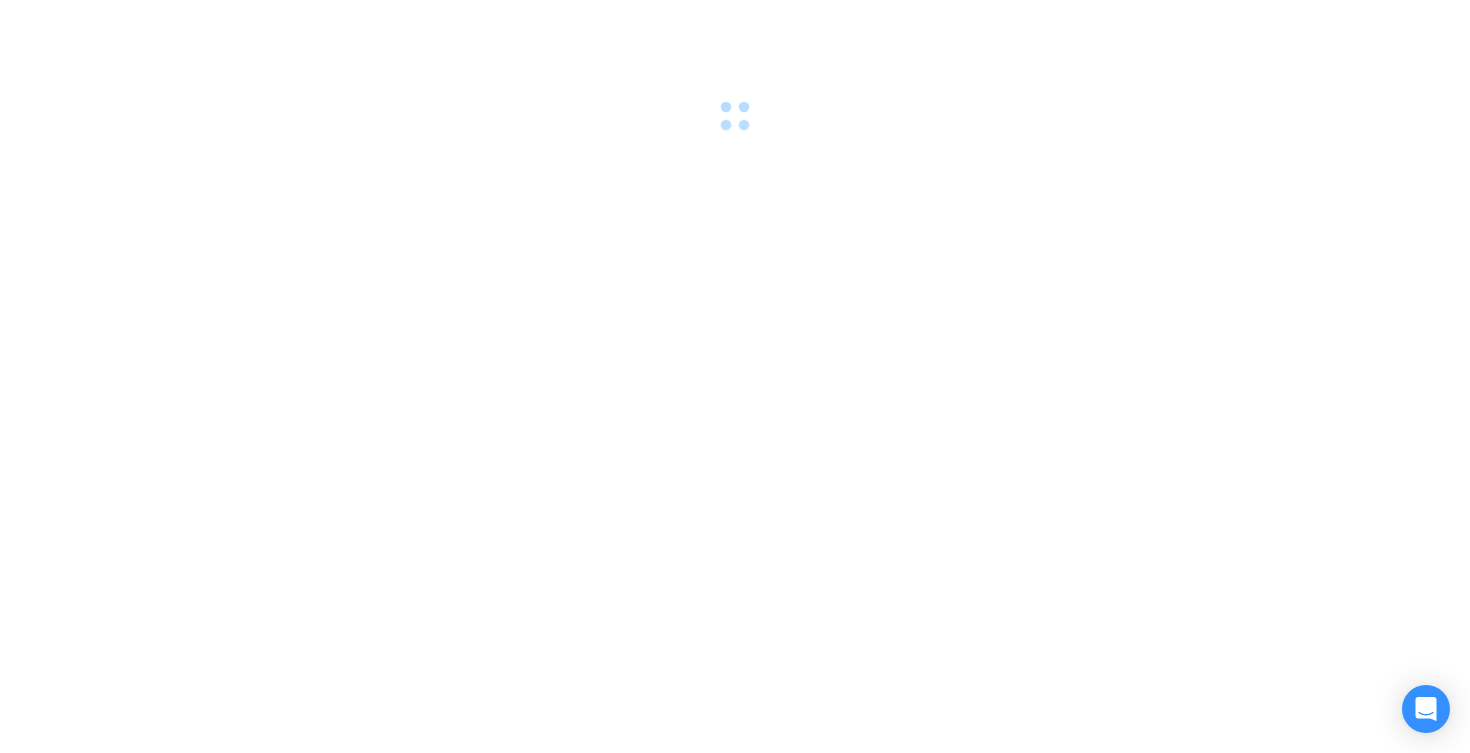 scroll, scrollTop: 0, scrollLeft: 0, axis: both 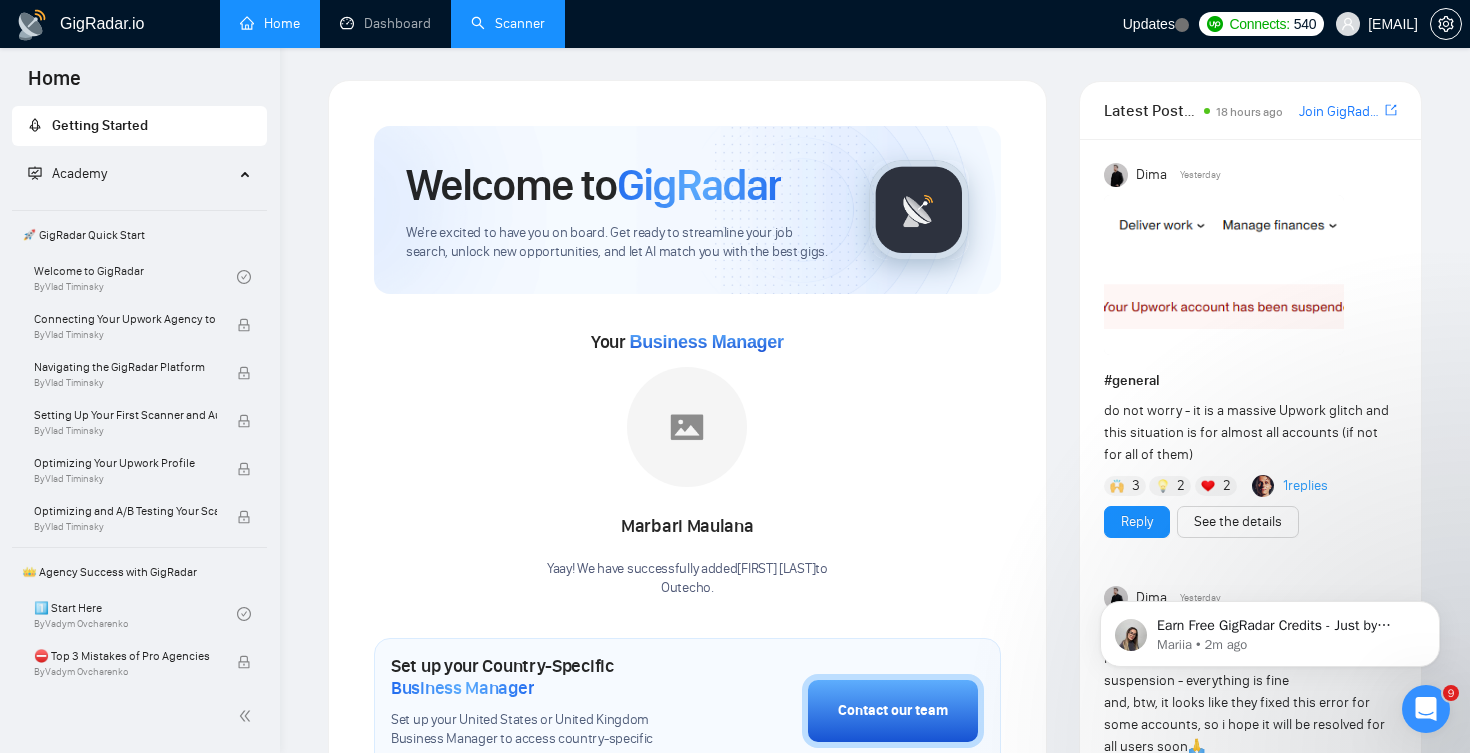click on "Scanner" at bounding box center (508, 23) 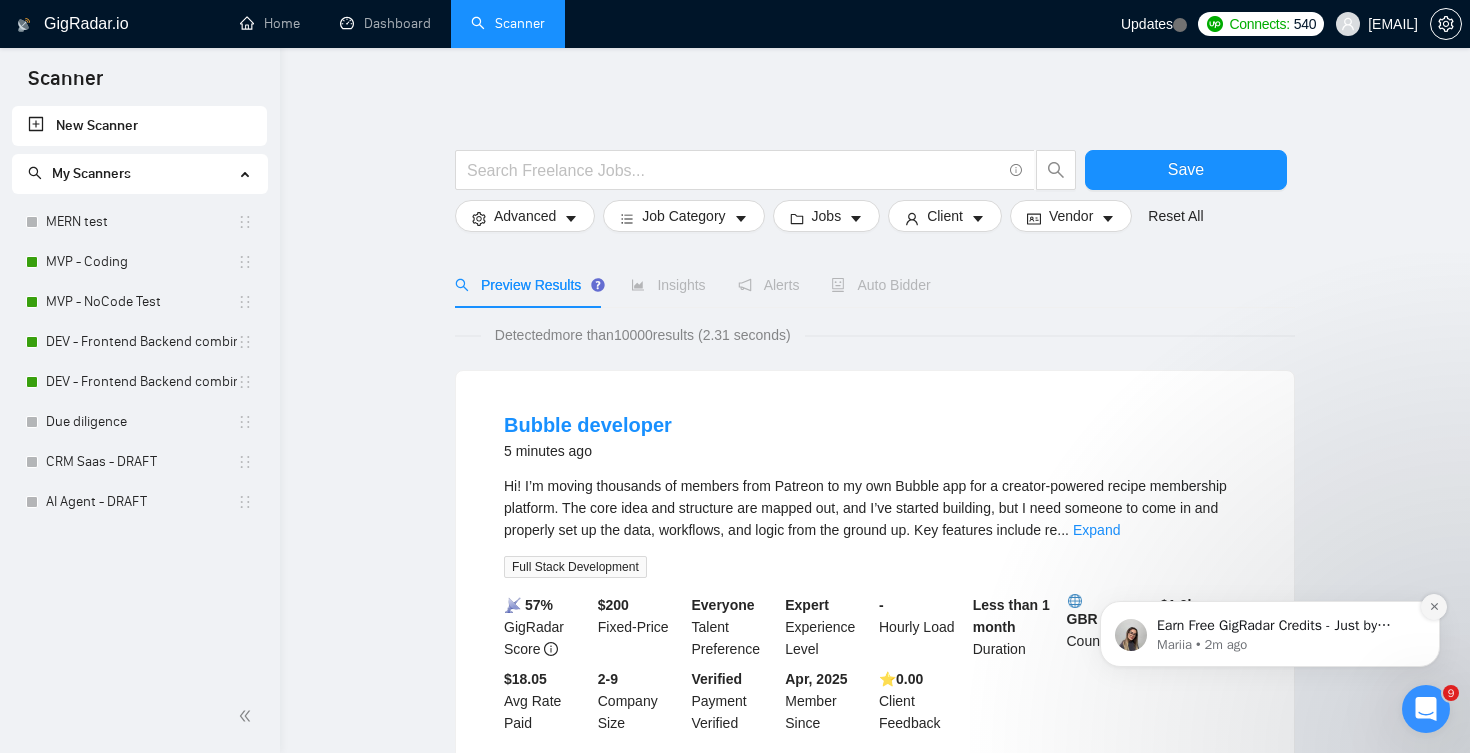click 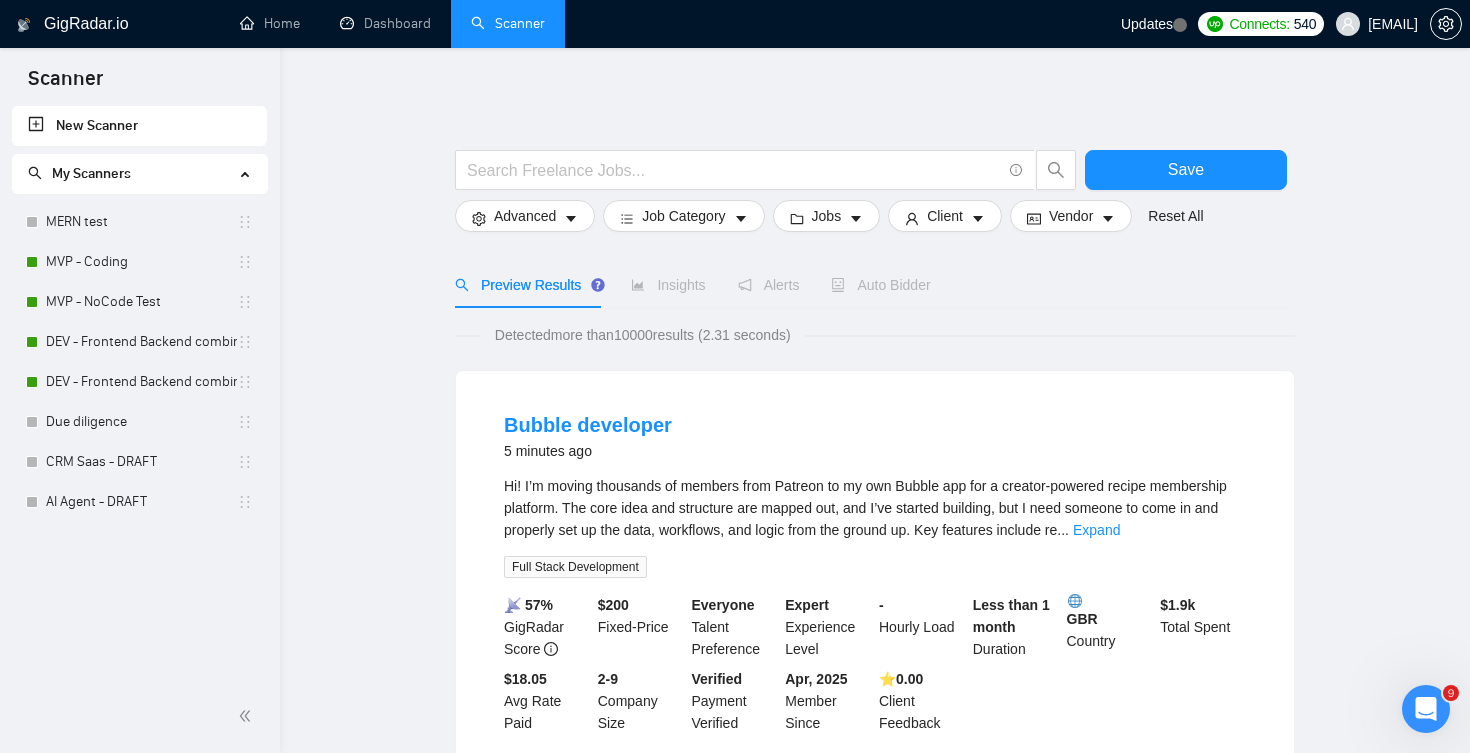 click on "Auto Bidder" at bounding box center (880, 285) 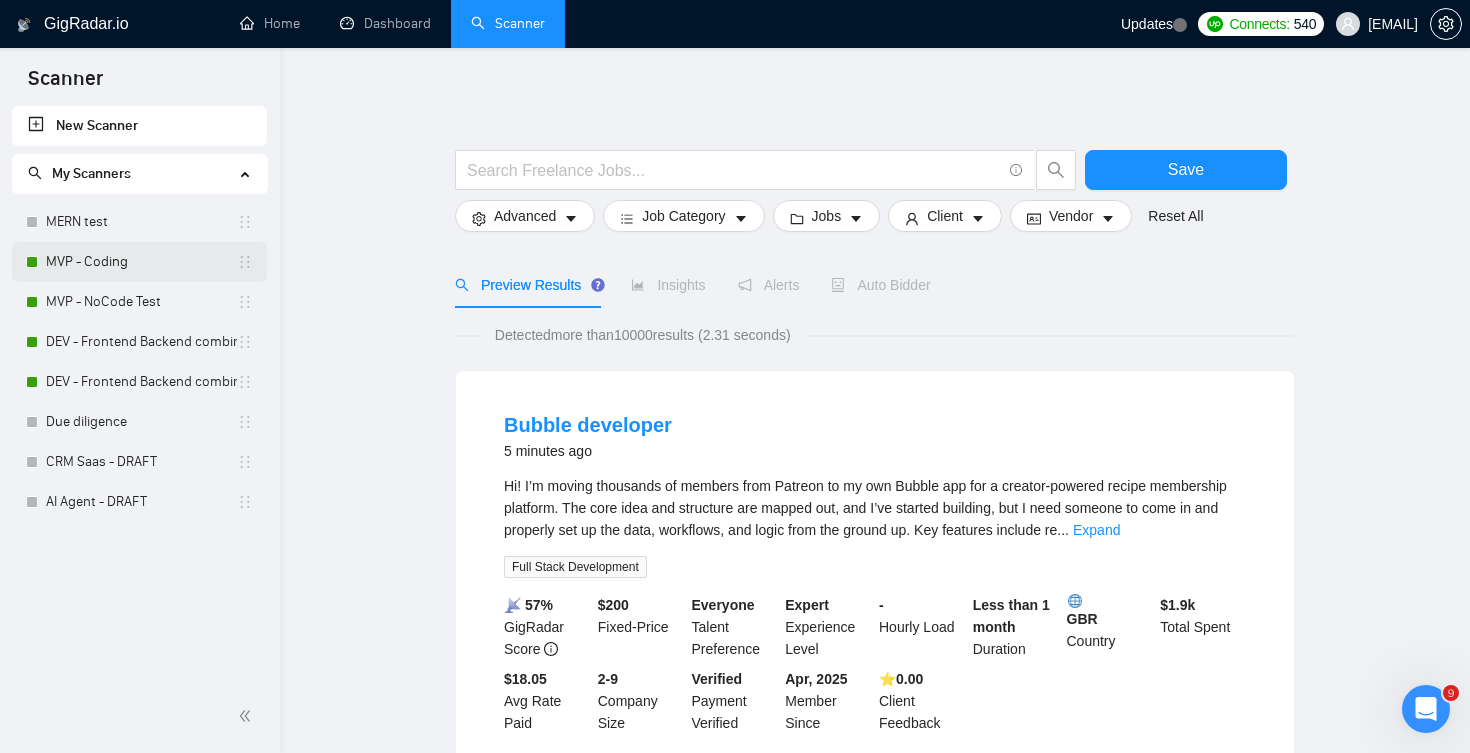 click on "MVP - Coding" at bounding box center [141, 262] 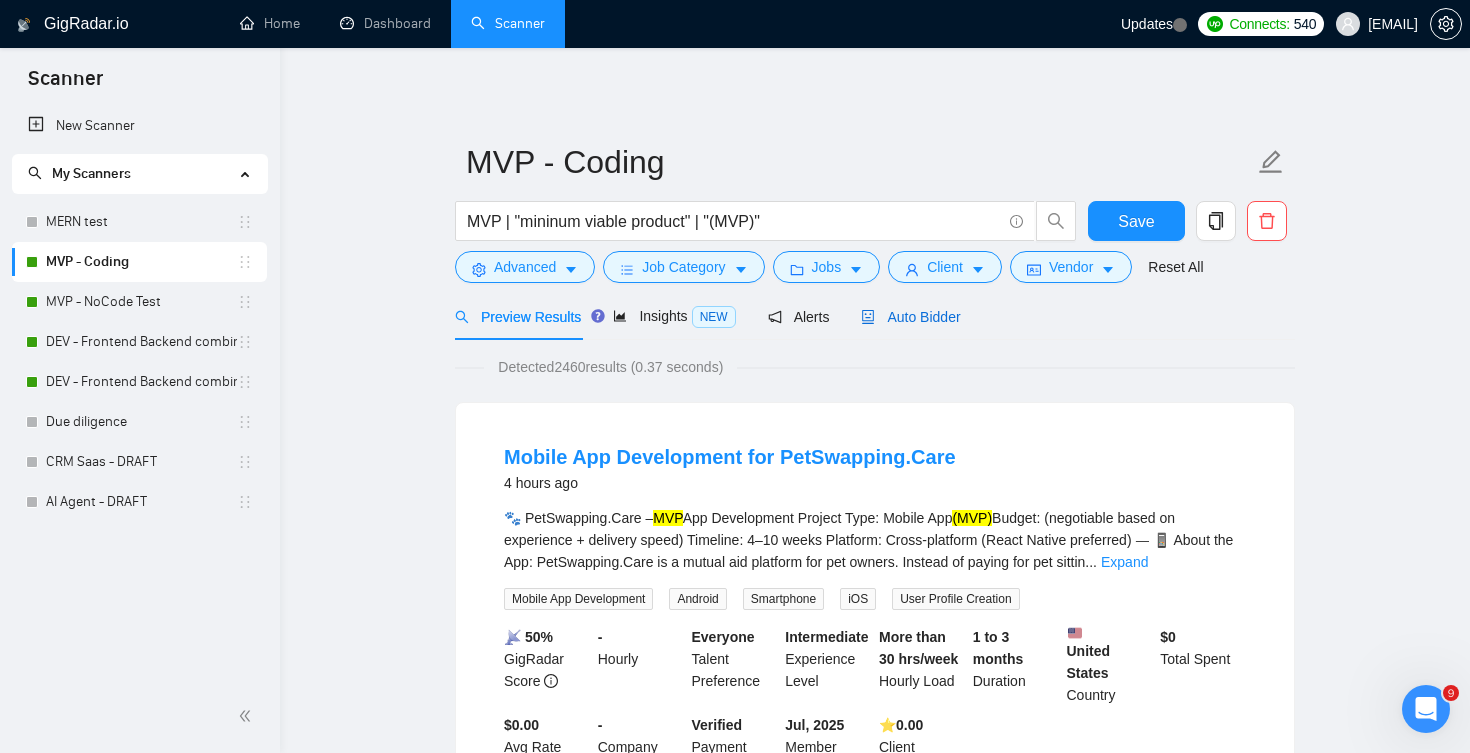 click on "Auto Bidder" at bounding box center (910, 317) 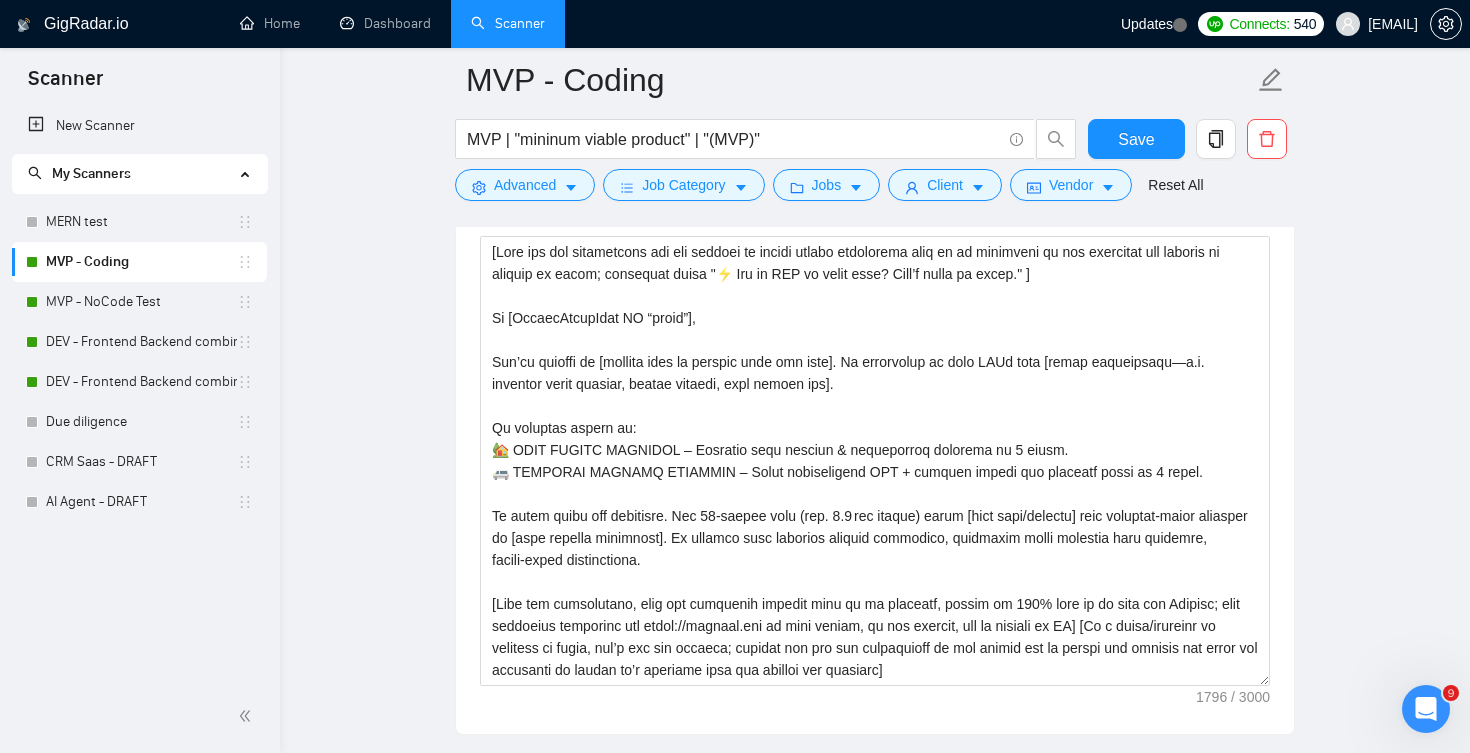 scroll, scrollTop: 1839, scrollLeft: 0, axis: vertical 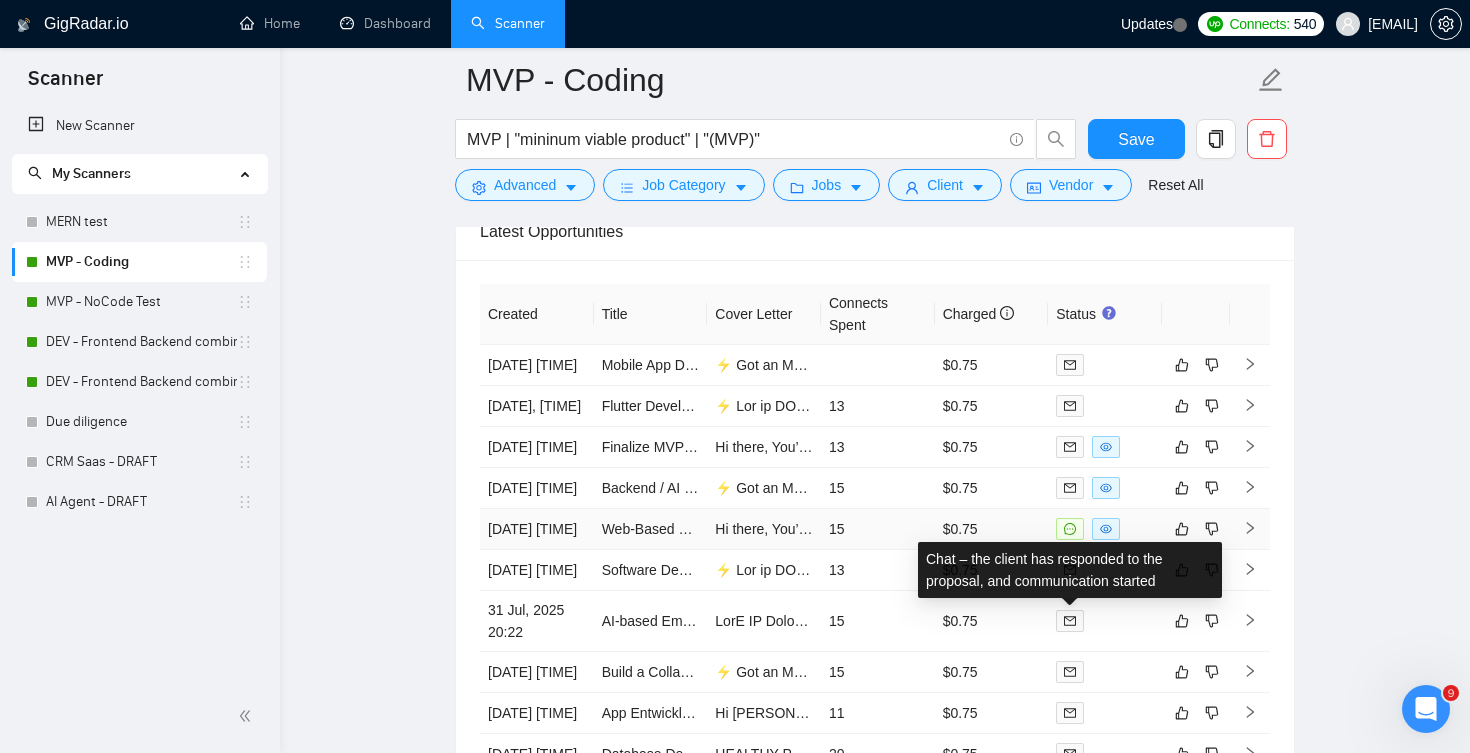 click on "$0.75" at bounding box center (992, 529) 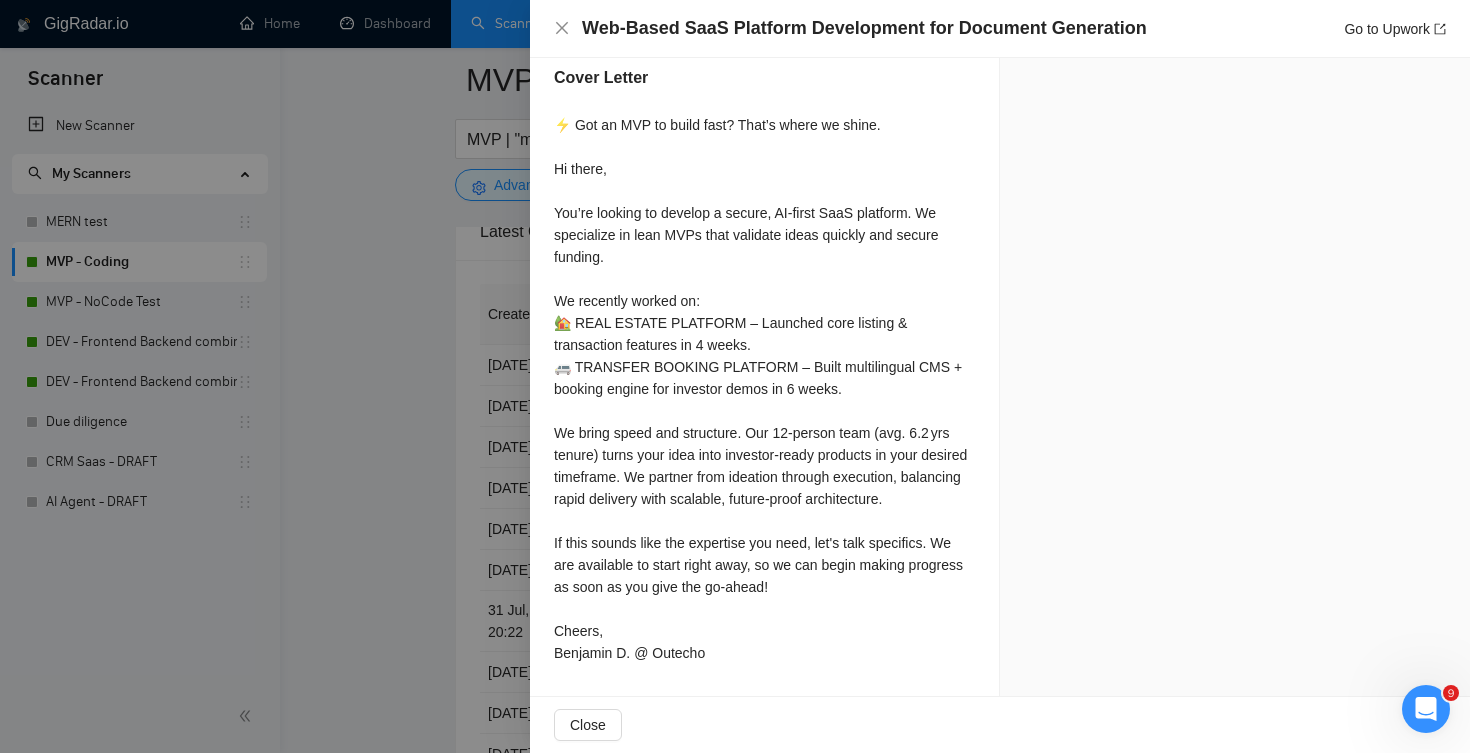 scroll, scrollTop: 3390, scrollLeft: 0, axis: vertical 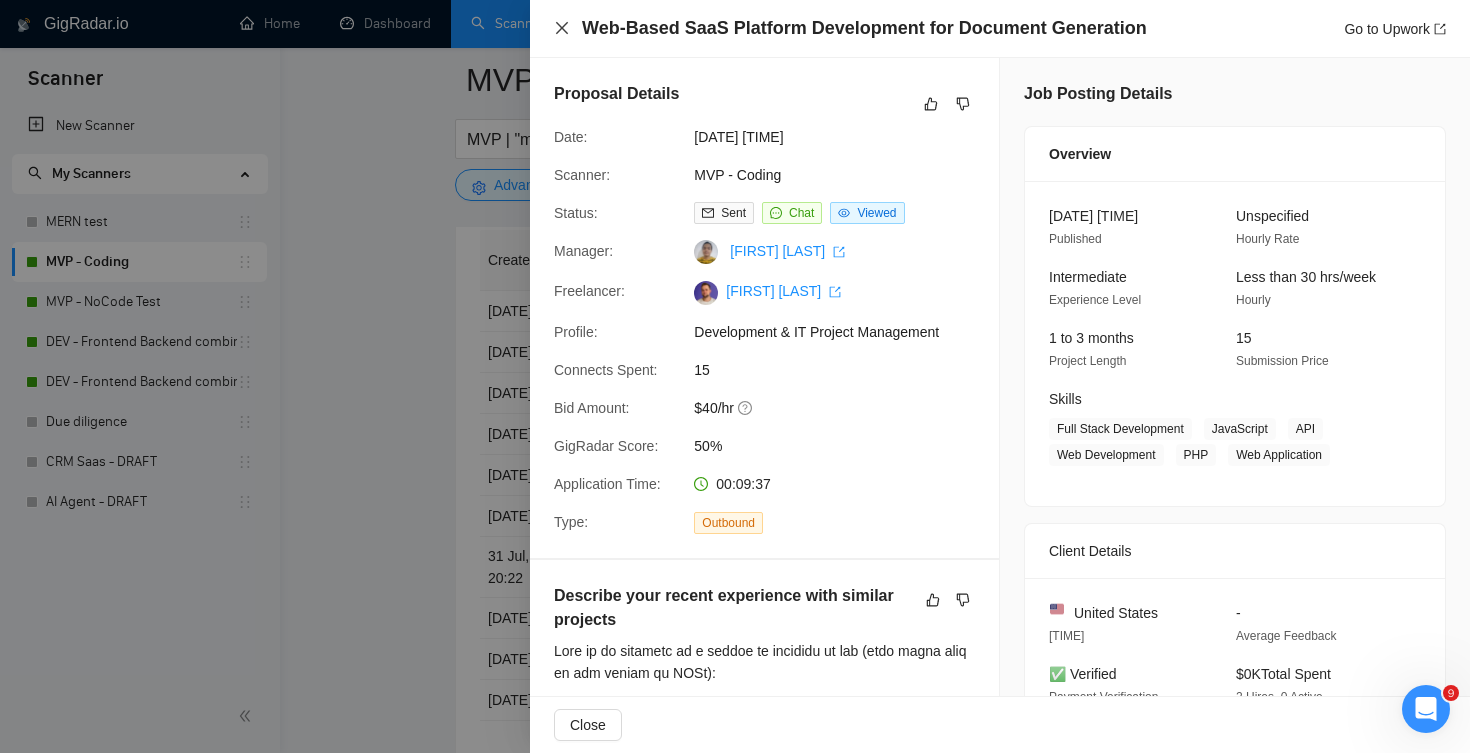 click 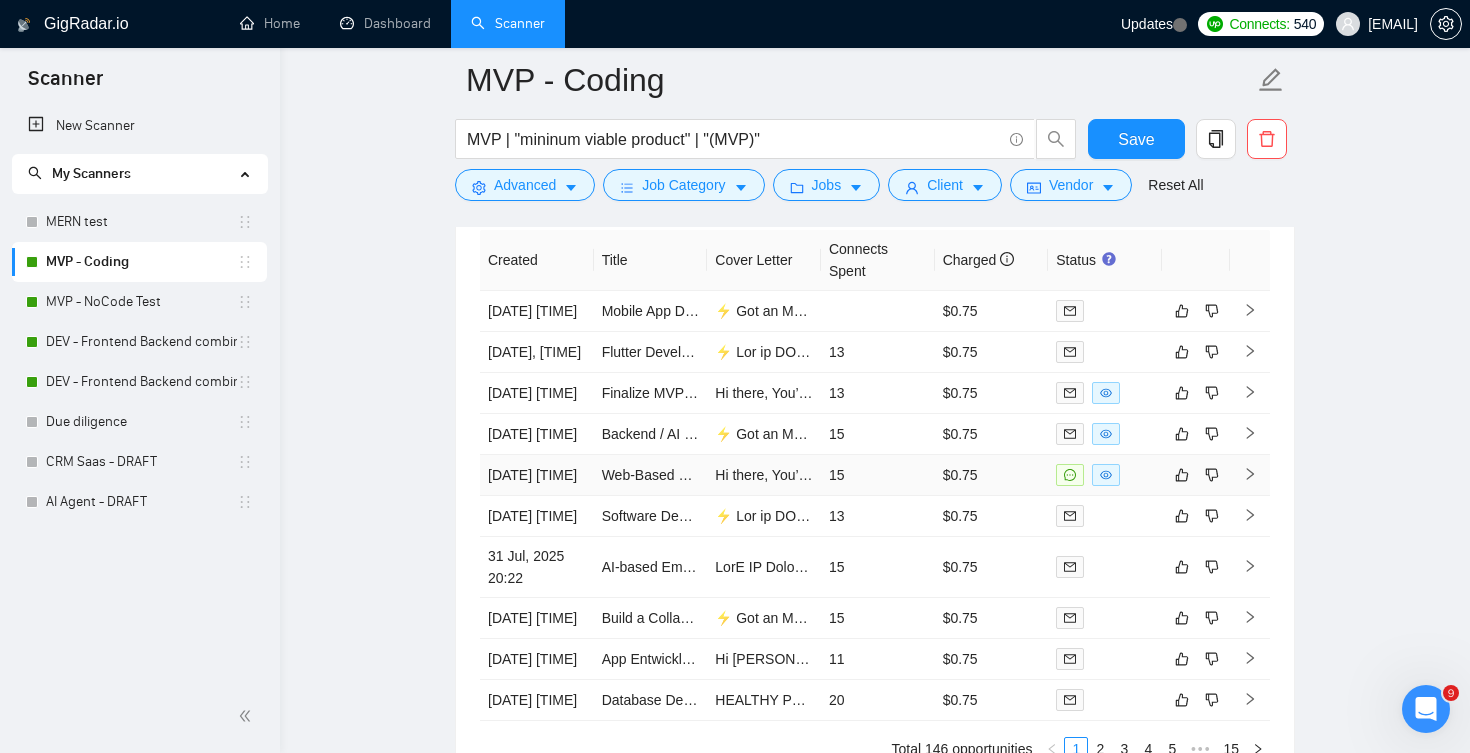 click on "15" at bounding box center (878, 475) 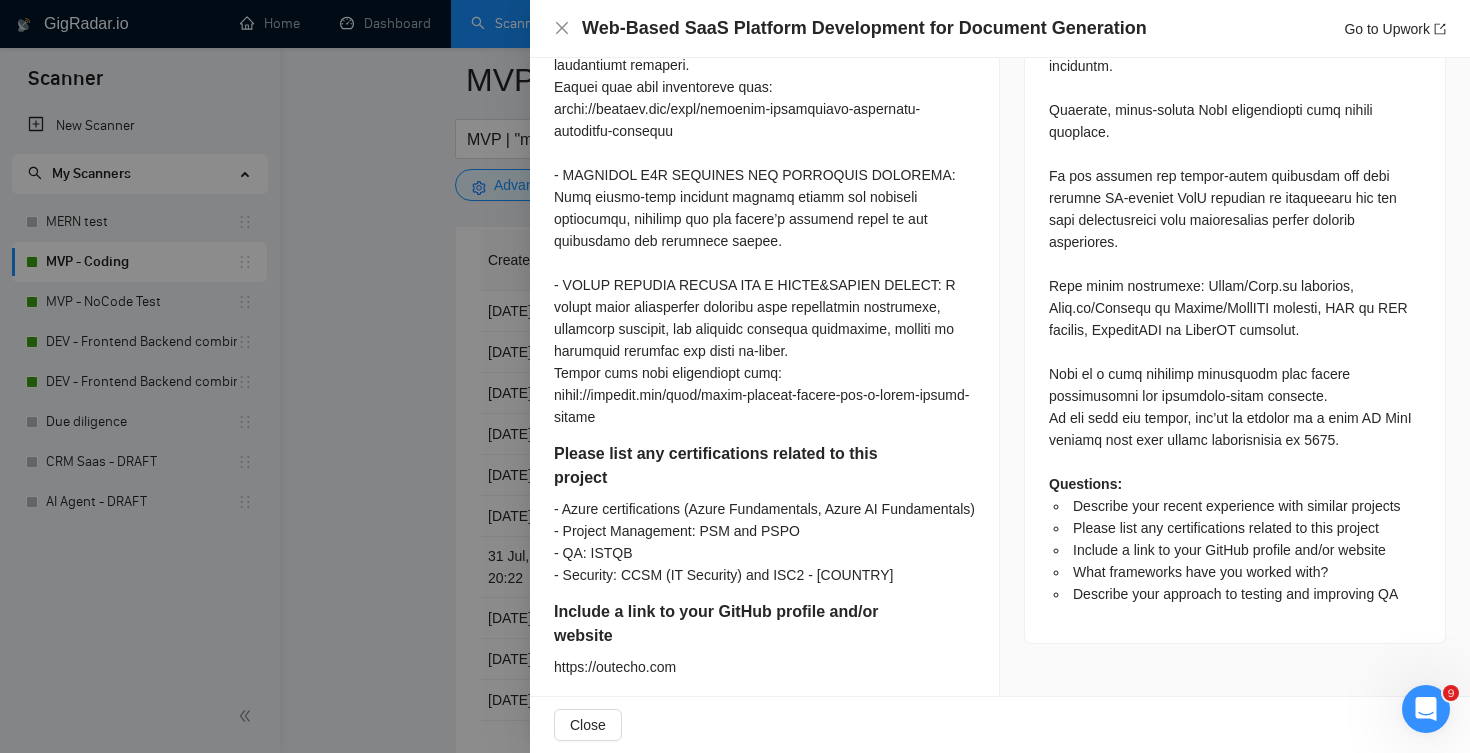 scroll, scrollTop: 1247, scrollLeft: 0, axis: vertical 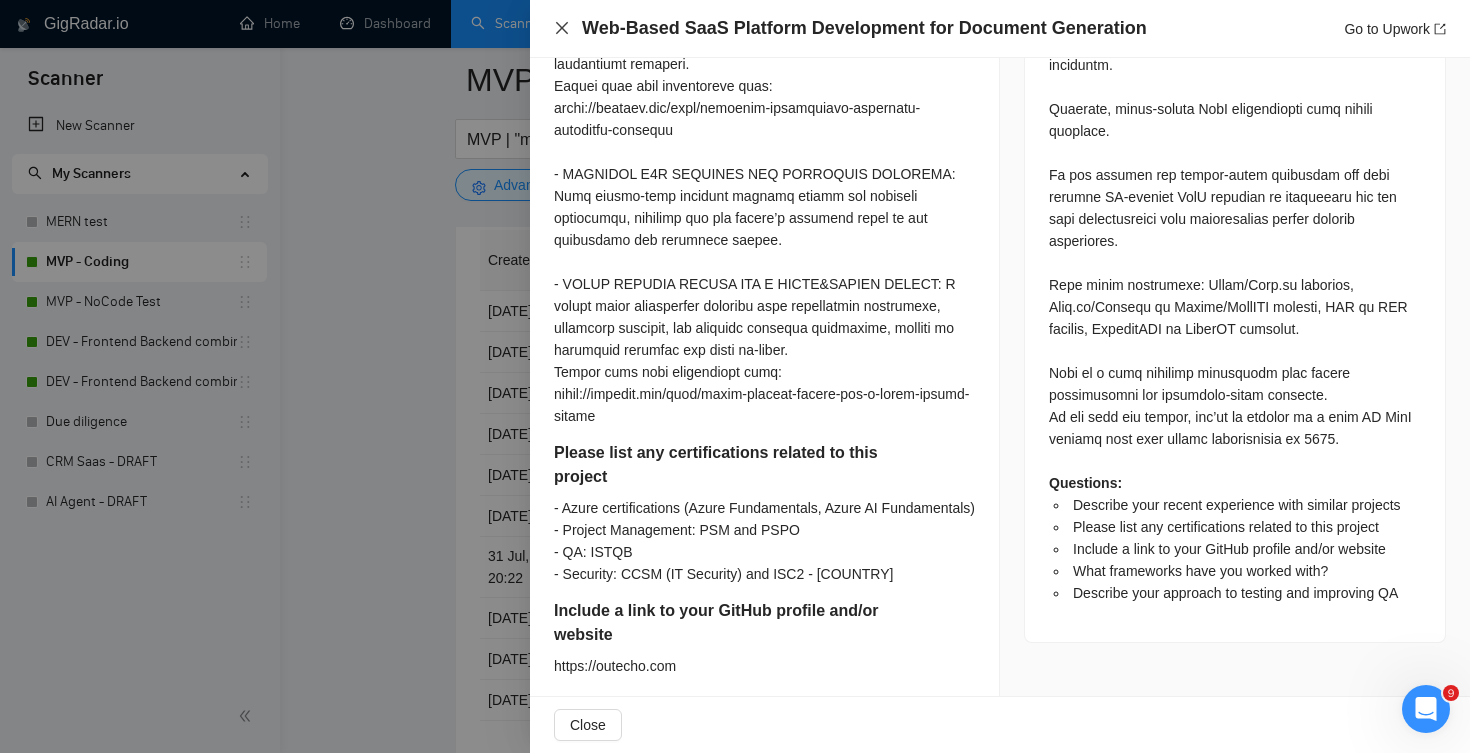 click 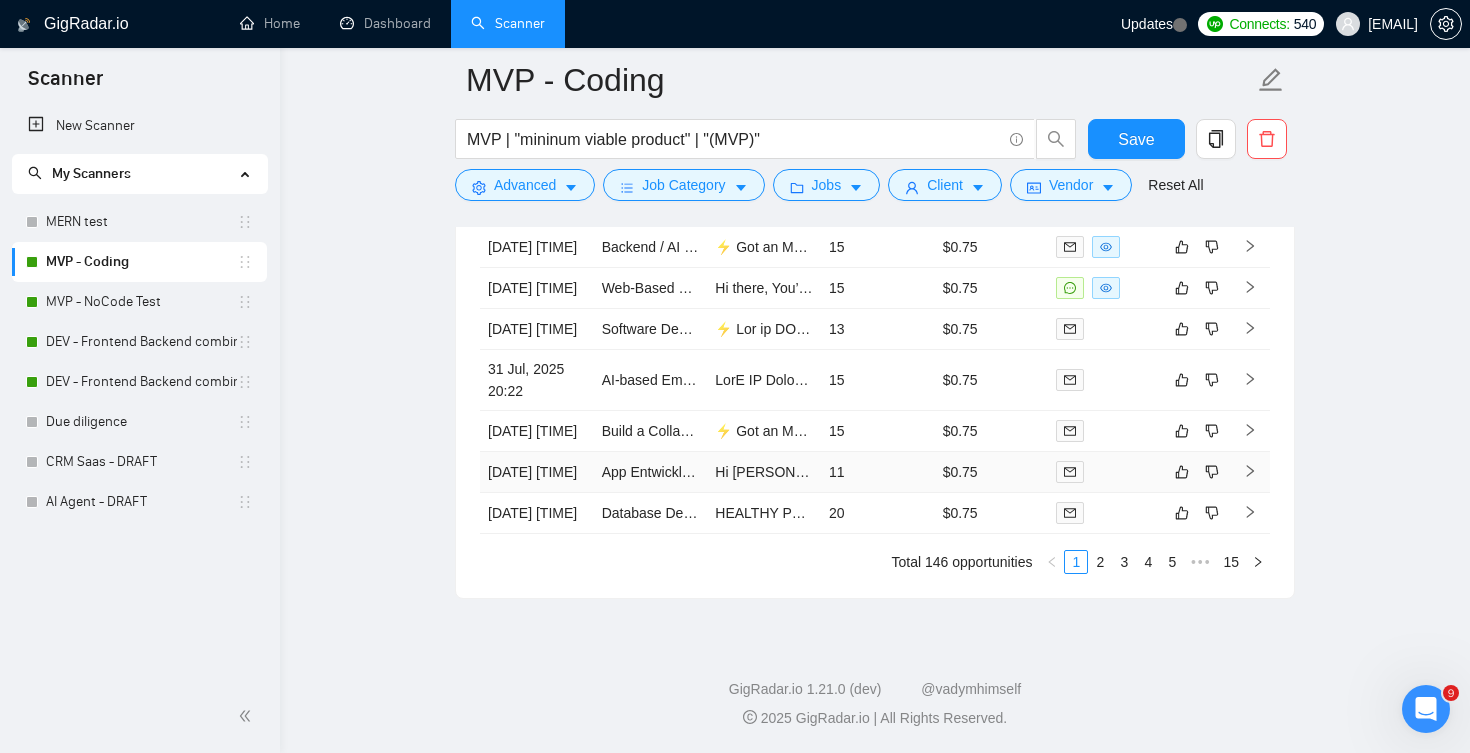 scroll, scrollTop: 4765, scrollLeft: 0, axis: vertical 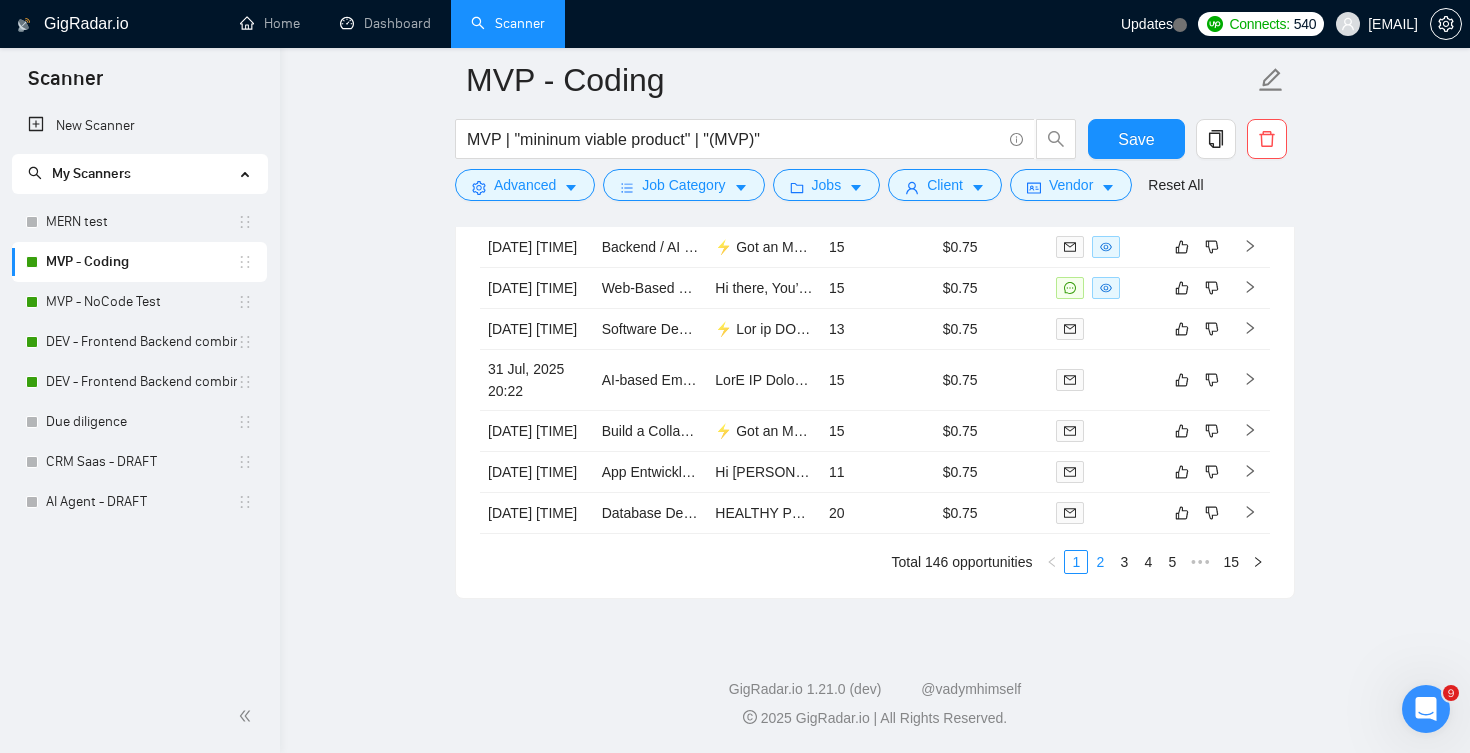 click on "2" at bounding box center [1100, 562] 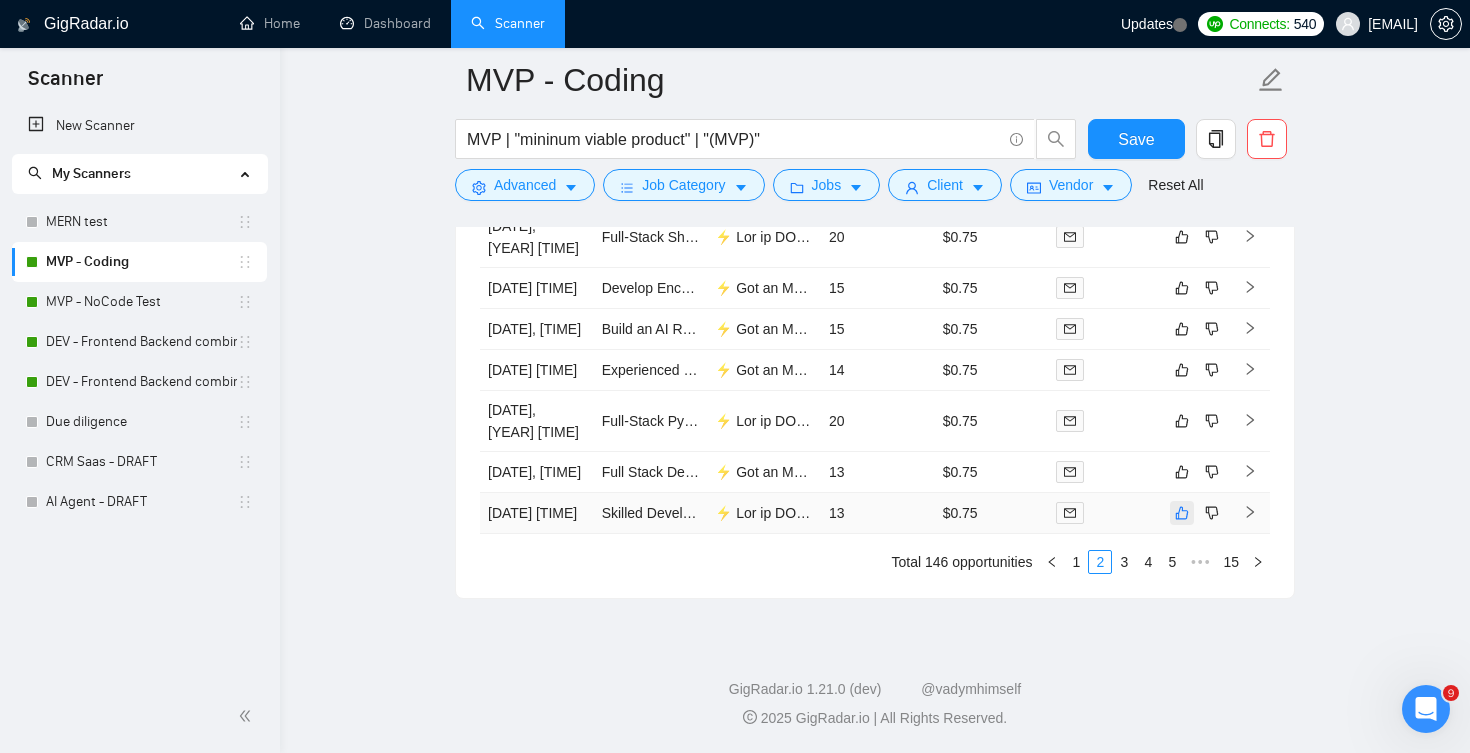 scroll, scrollTop: 4931, scrollLeft: 0, axis: vertical 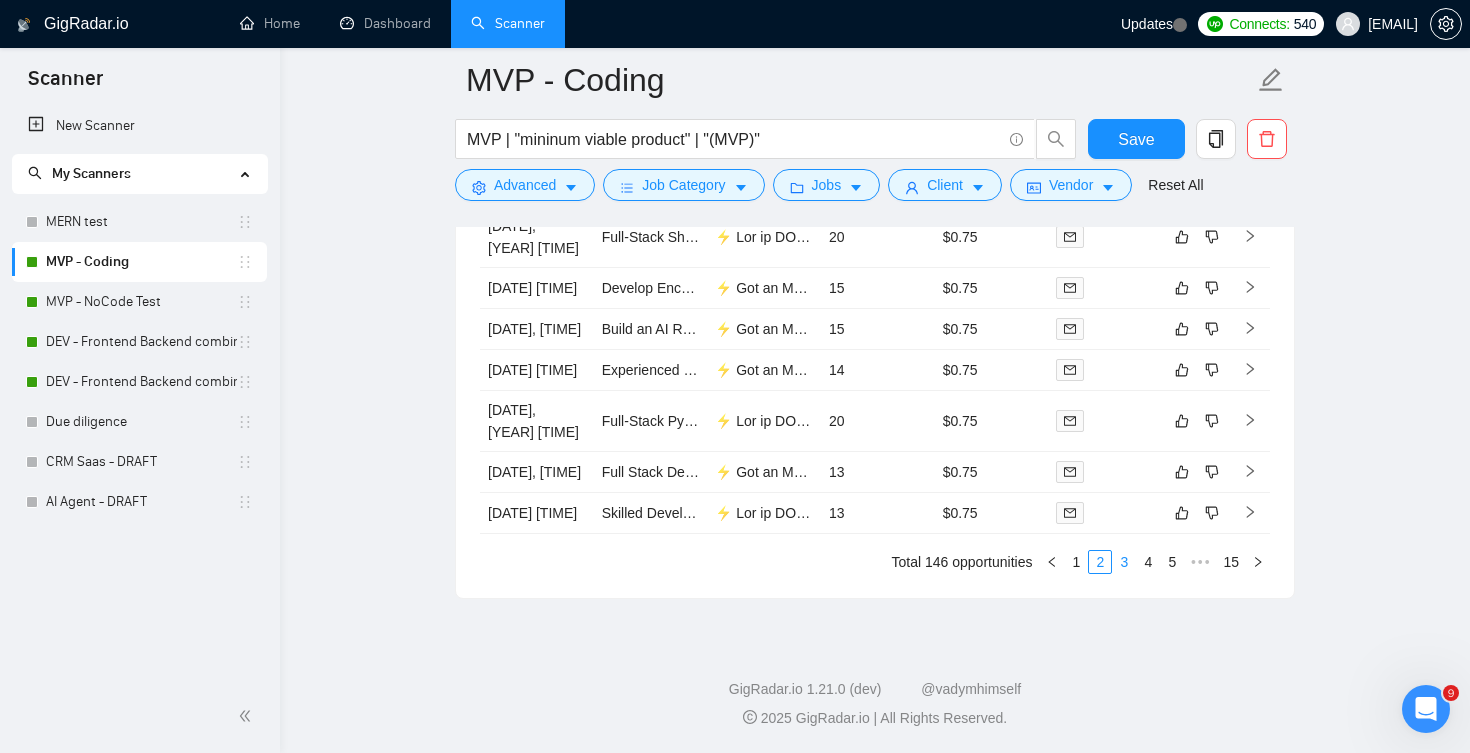 click on "3" at bounding box center [1124, 562] 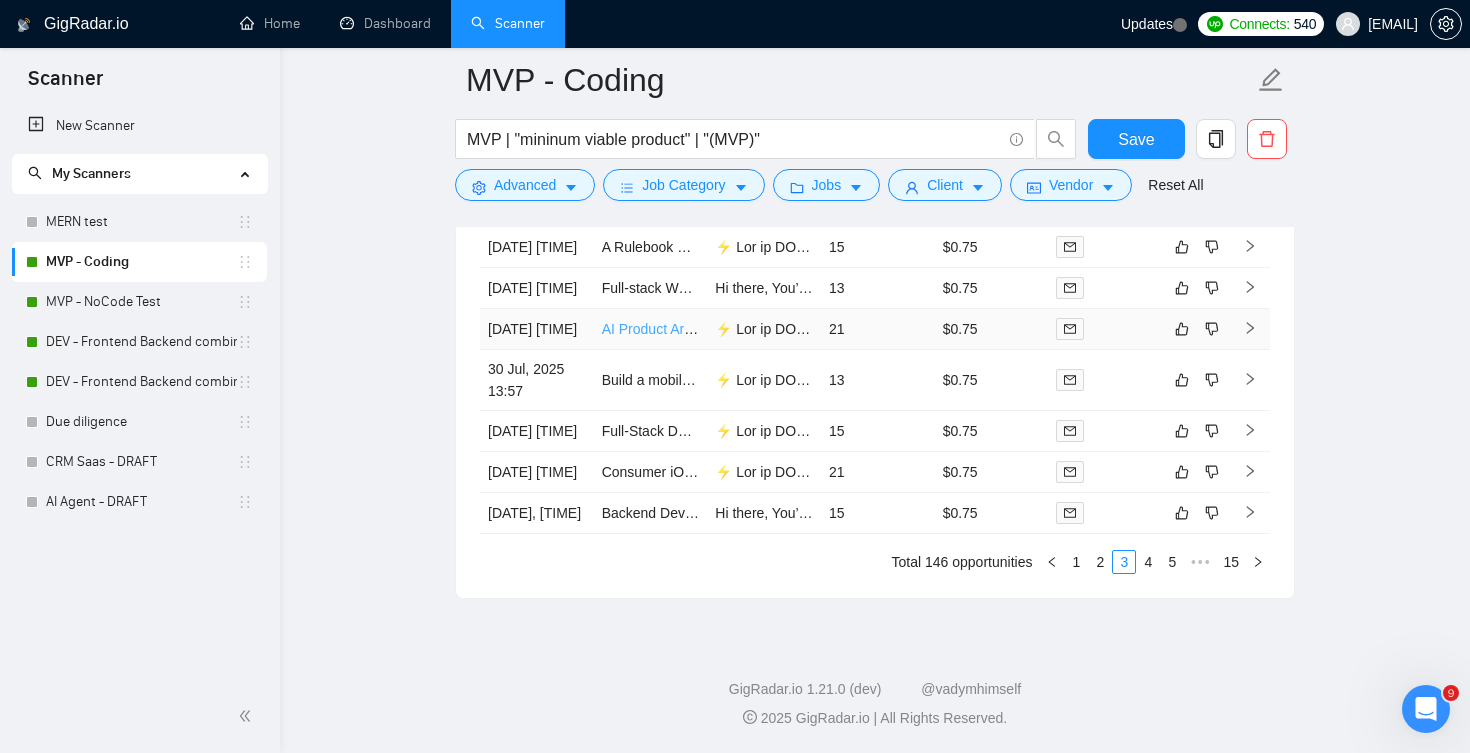 scroll, scrollTop: 4863, scrollLeft: 0, axis: vertical 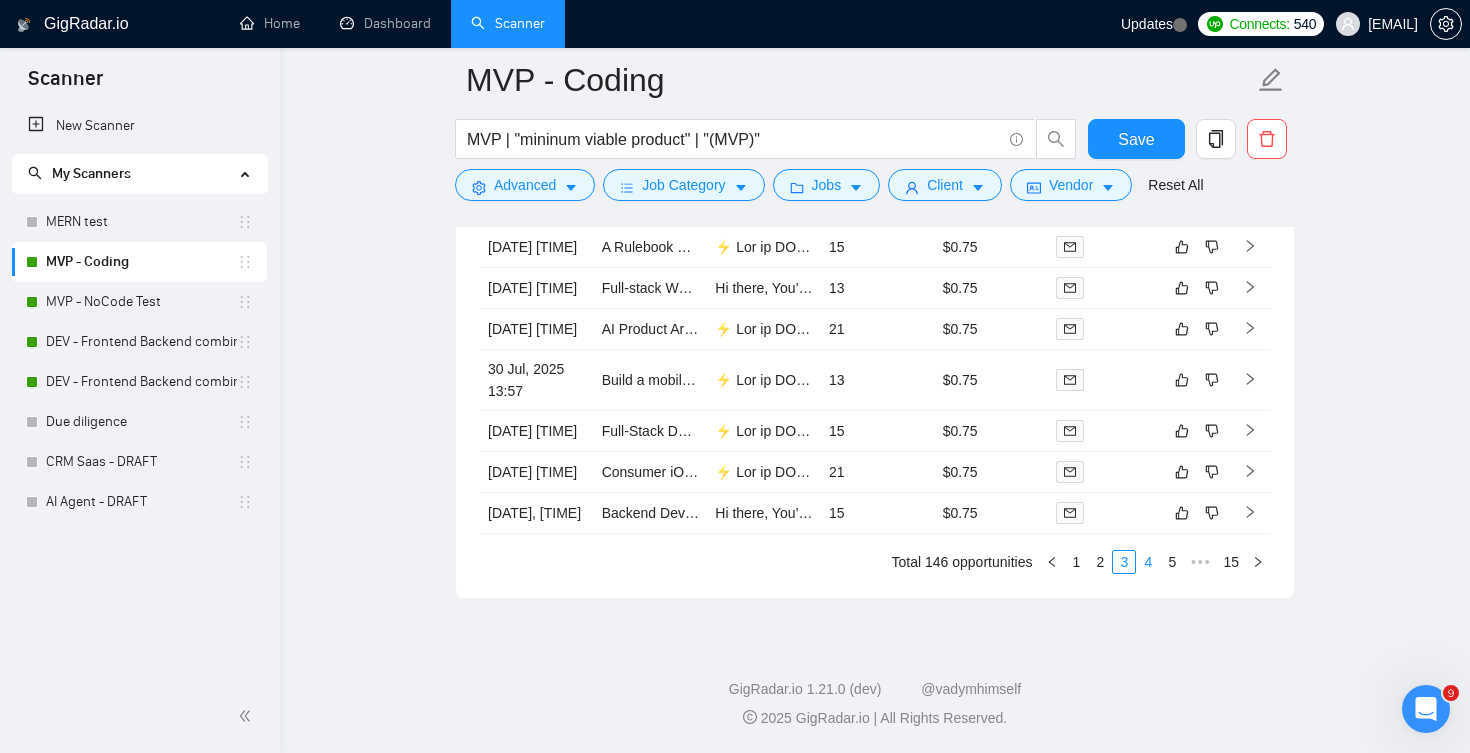click on "4" at bounding box center (1148, 562) 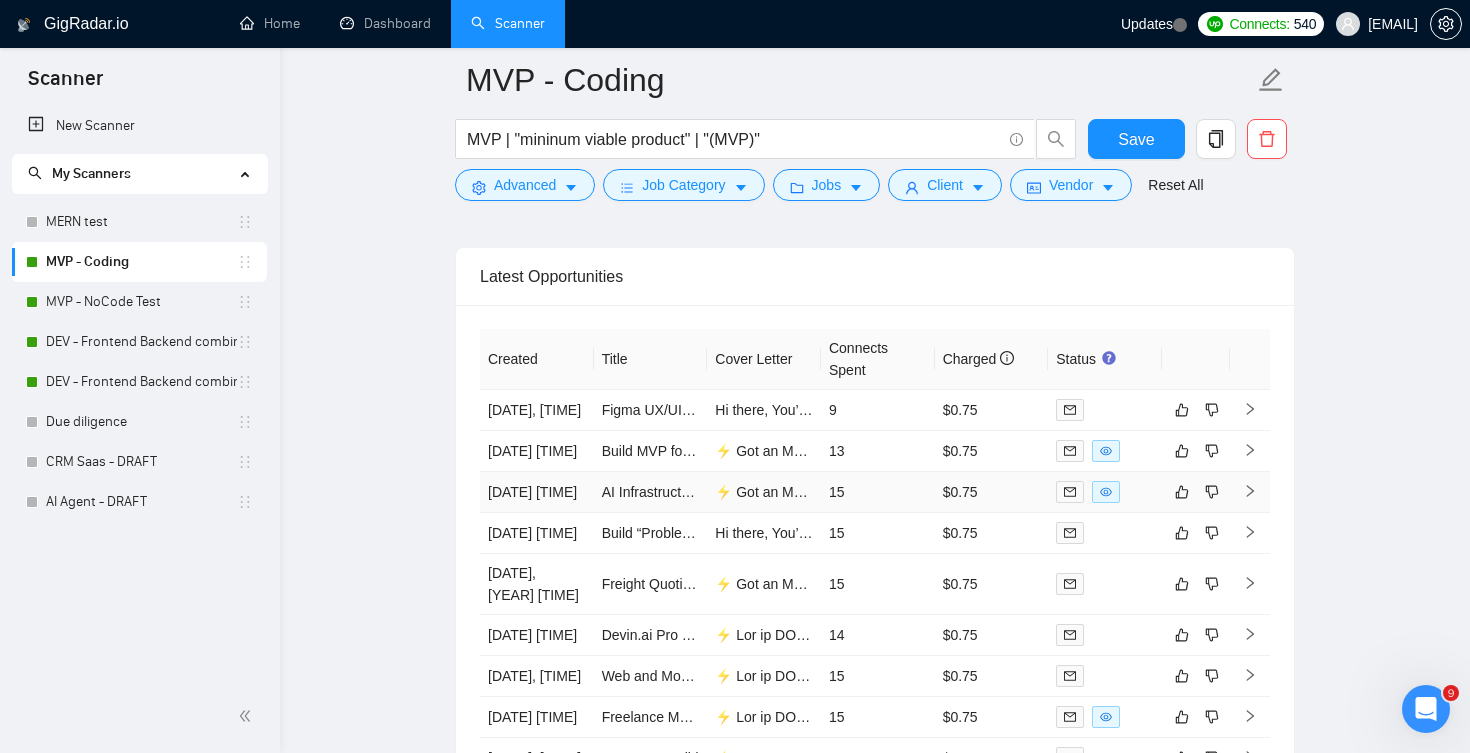 scroll, scrollTop: 4463, scrollLeft: 0, axis: vertical 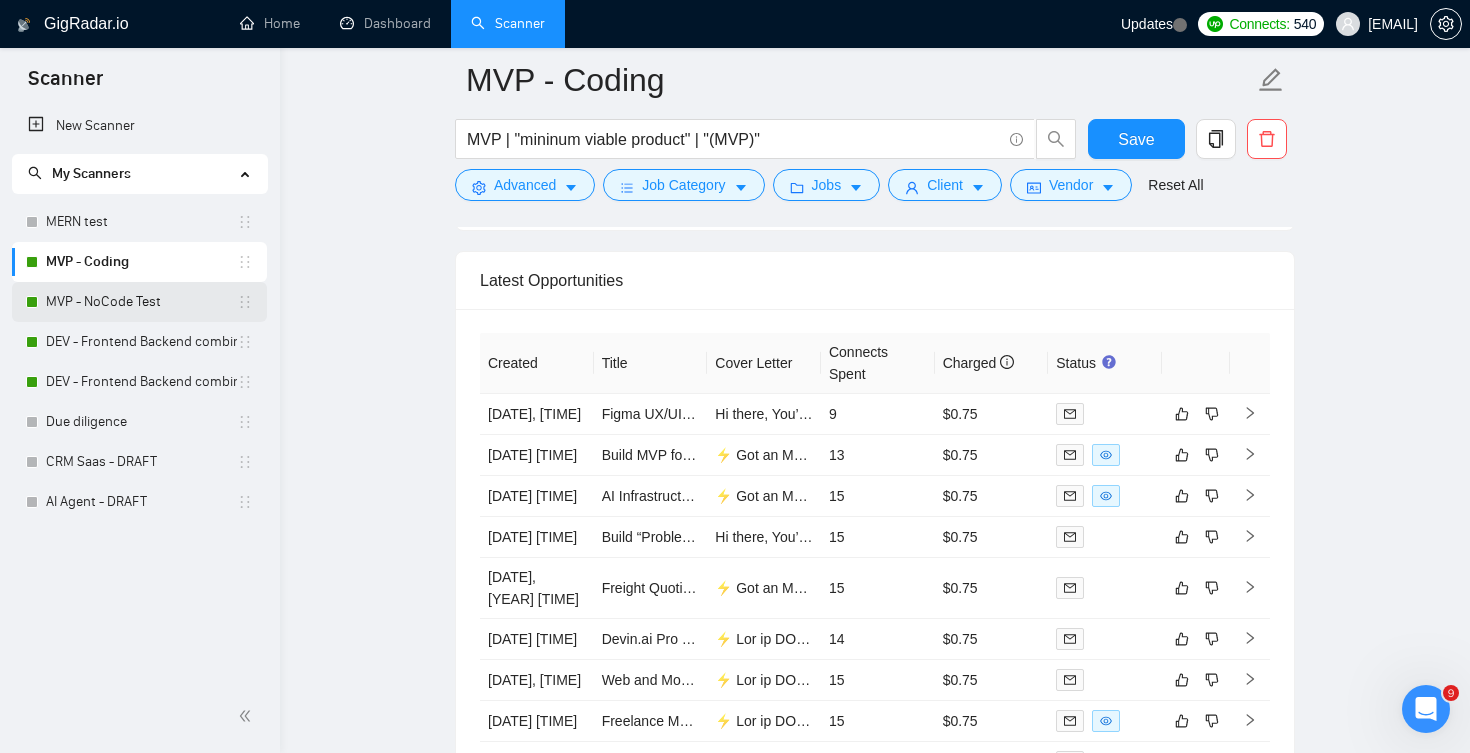 click on "MVP - NoCode Test" at bounding box center (141, 302) 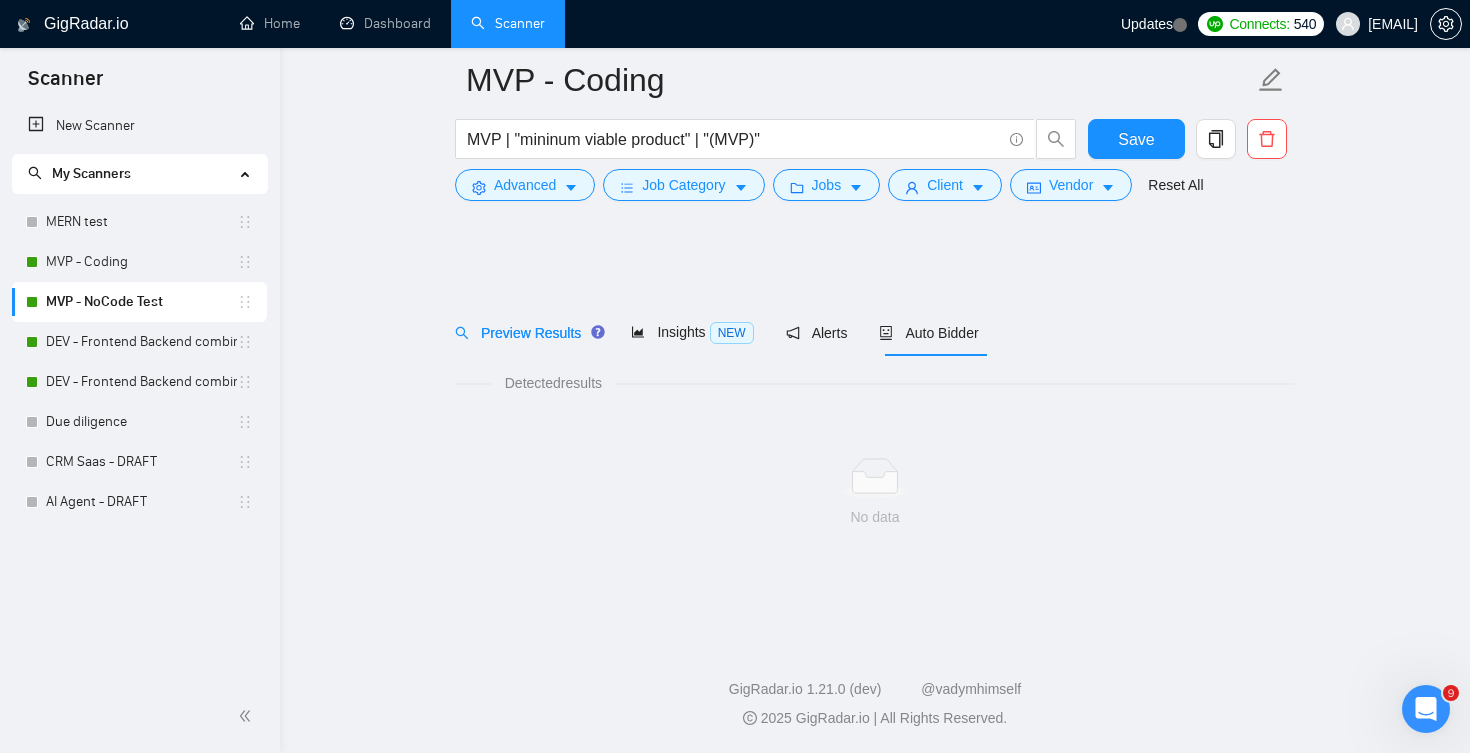 scroll, scrollTop: 0, scrollLeft: 0, axis: both 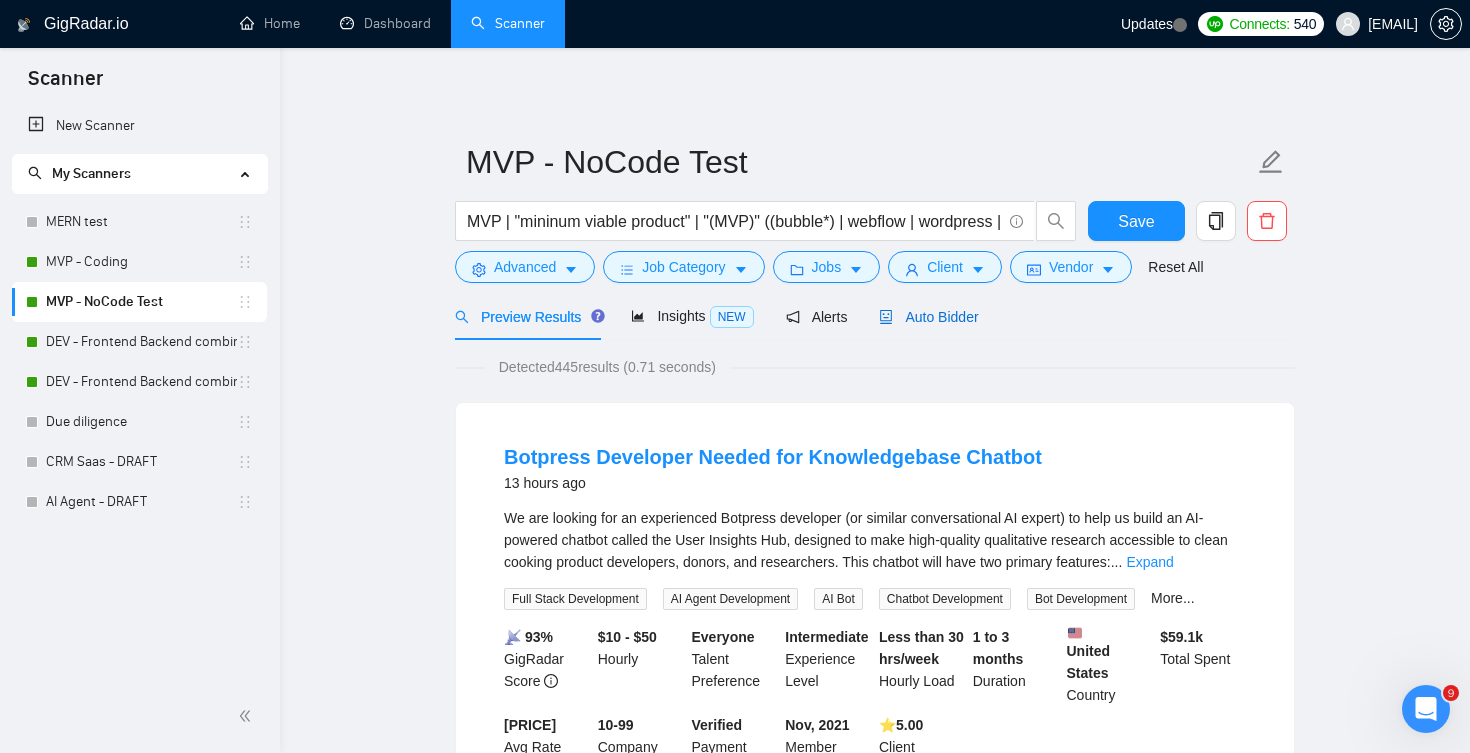 click on "Auto Bidder" at bounding box center [928, 317] 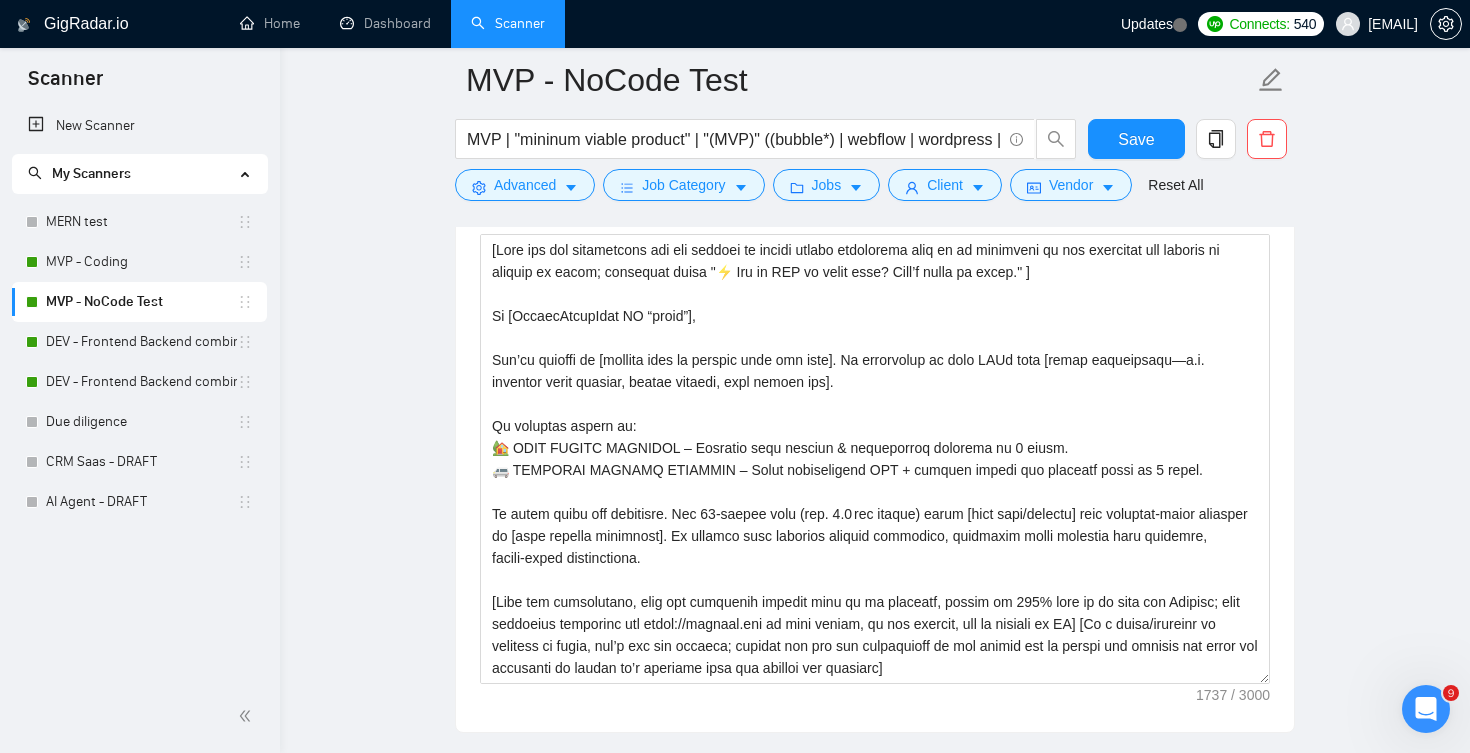 scroll, scrollTop: 1825, scrollLeft: 0, axis: vertical 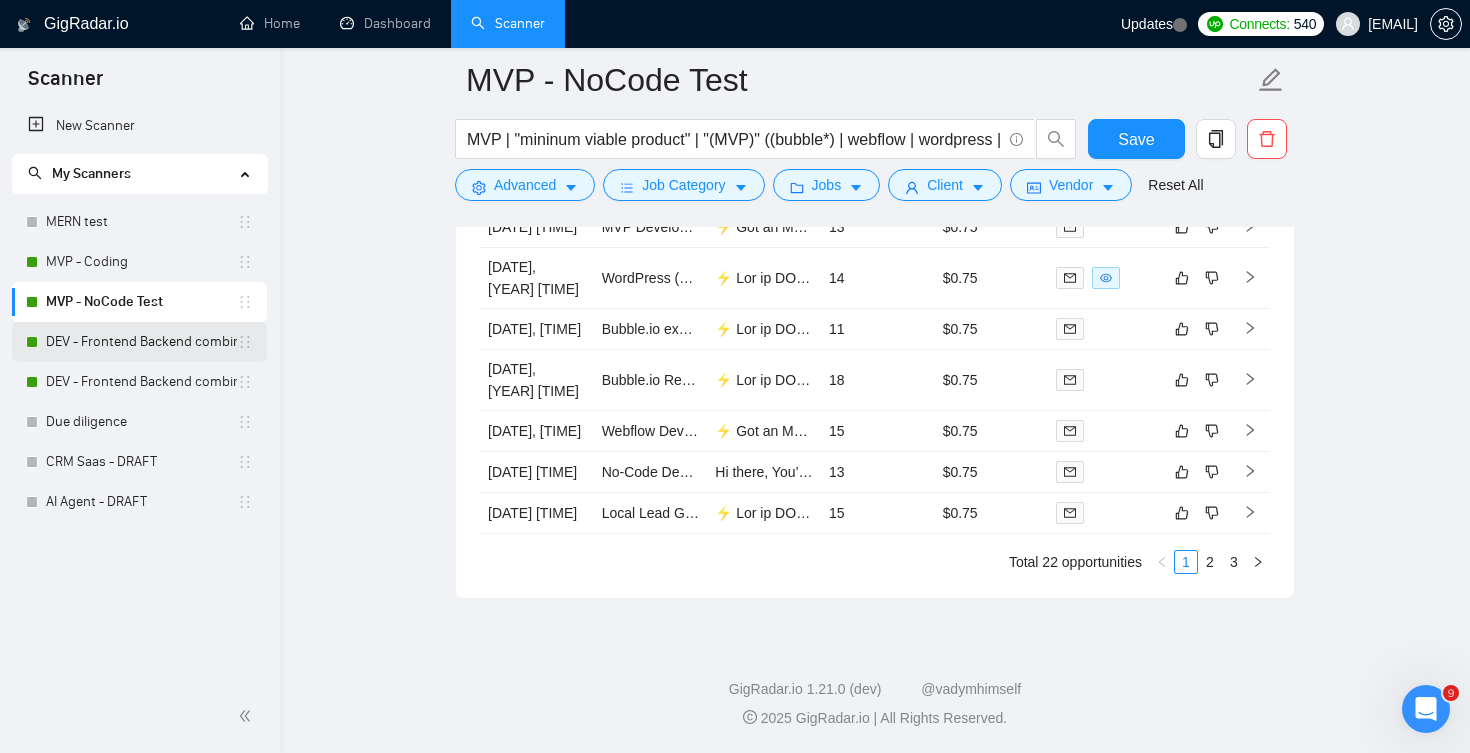 click on "DEV - Frontend Backend combinations US CAN, AUS QATAR" at bounding box center (141, 342) 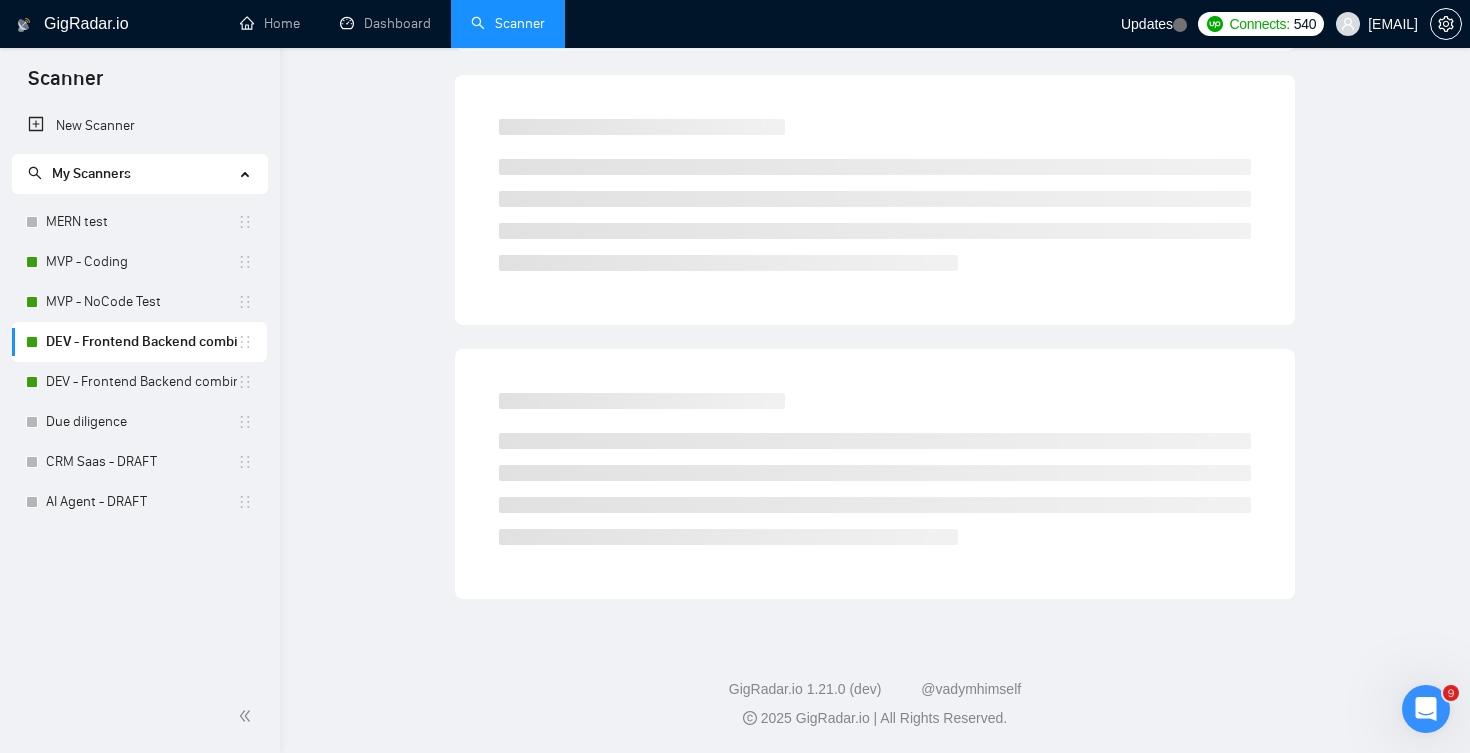 scroll, scrollTop: 0, scrollLeft: 0, axis: both 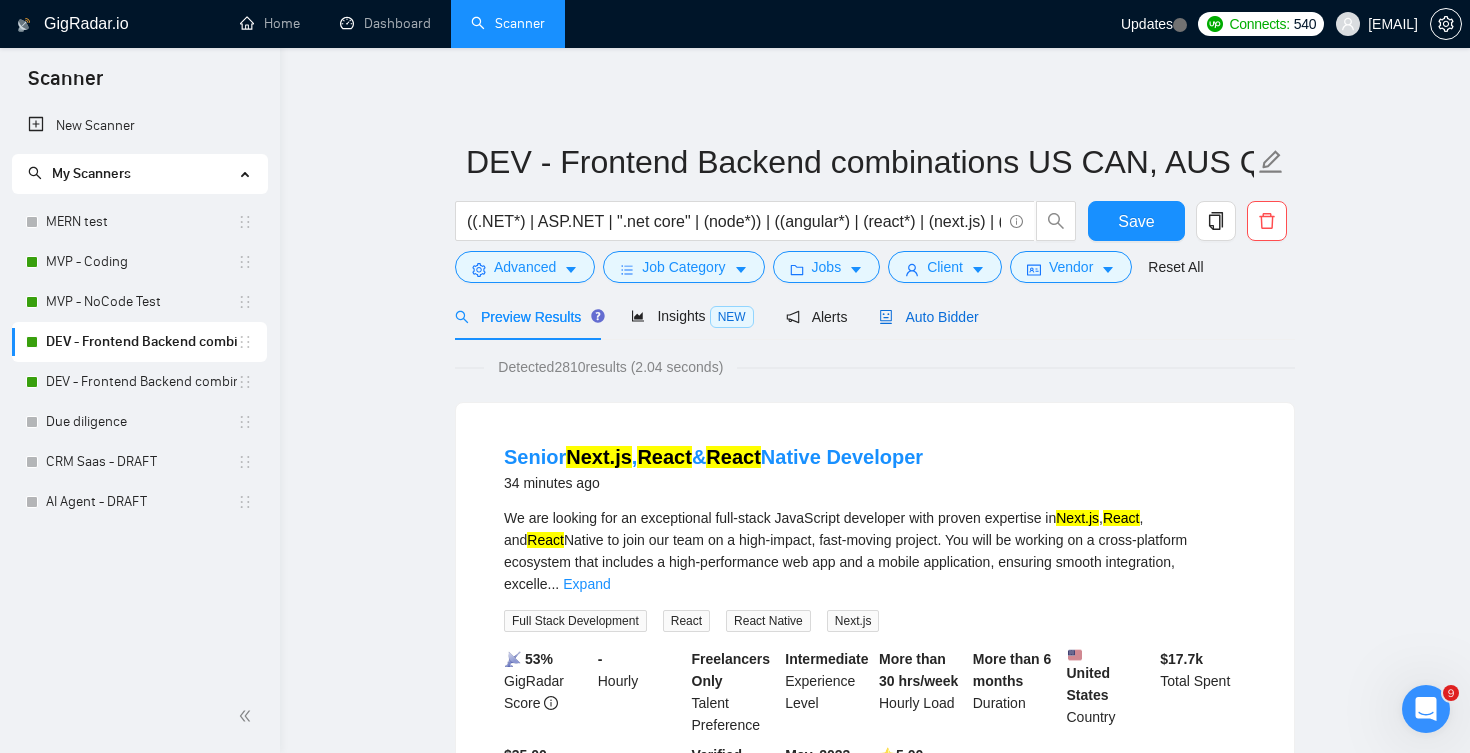 click on "Auto Bidder" at bounding box center [928, 317] 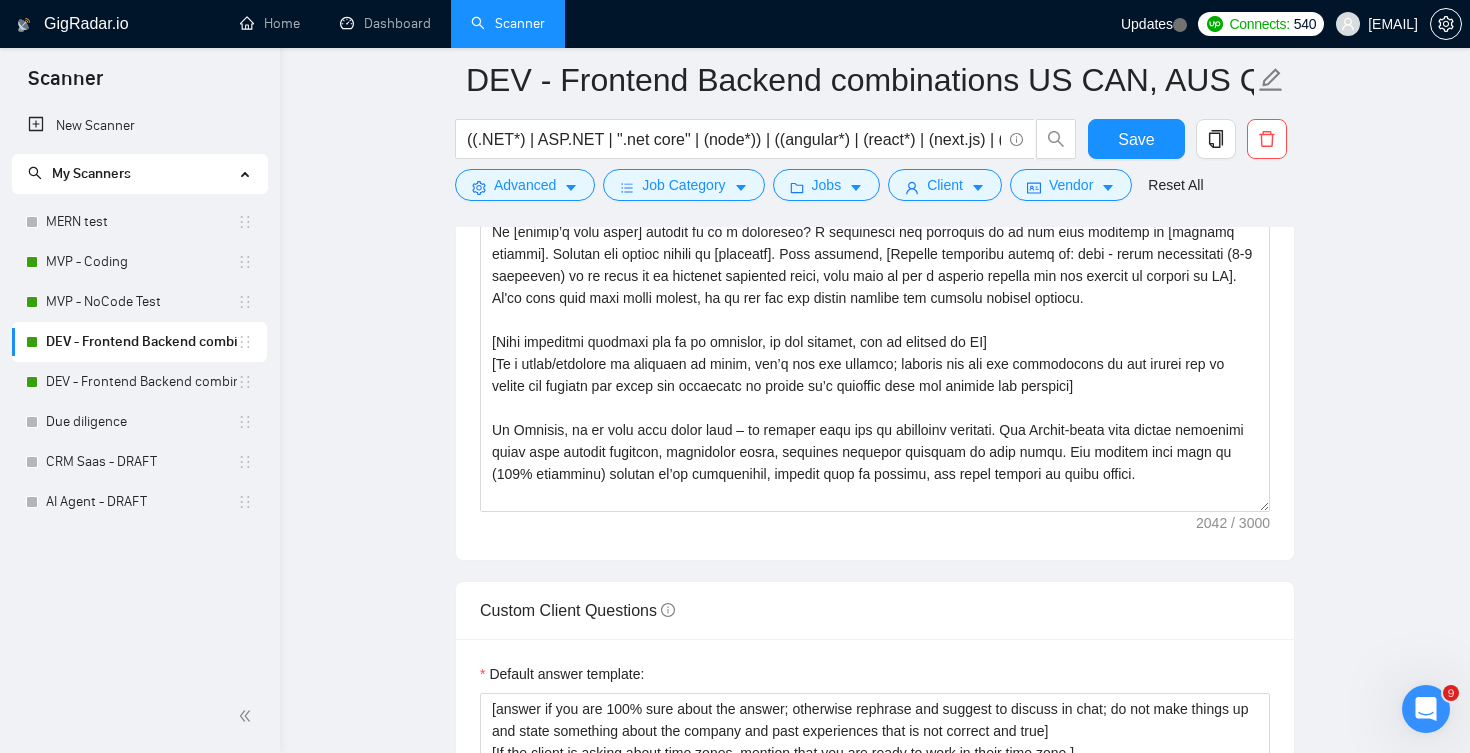 scroll, scrollTop: 2020, scrollLeft: 0, axis: vertical 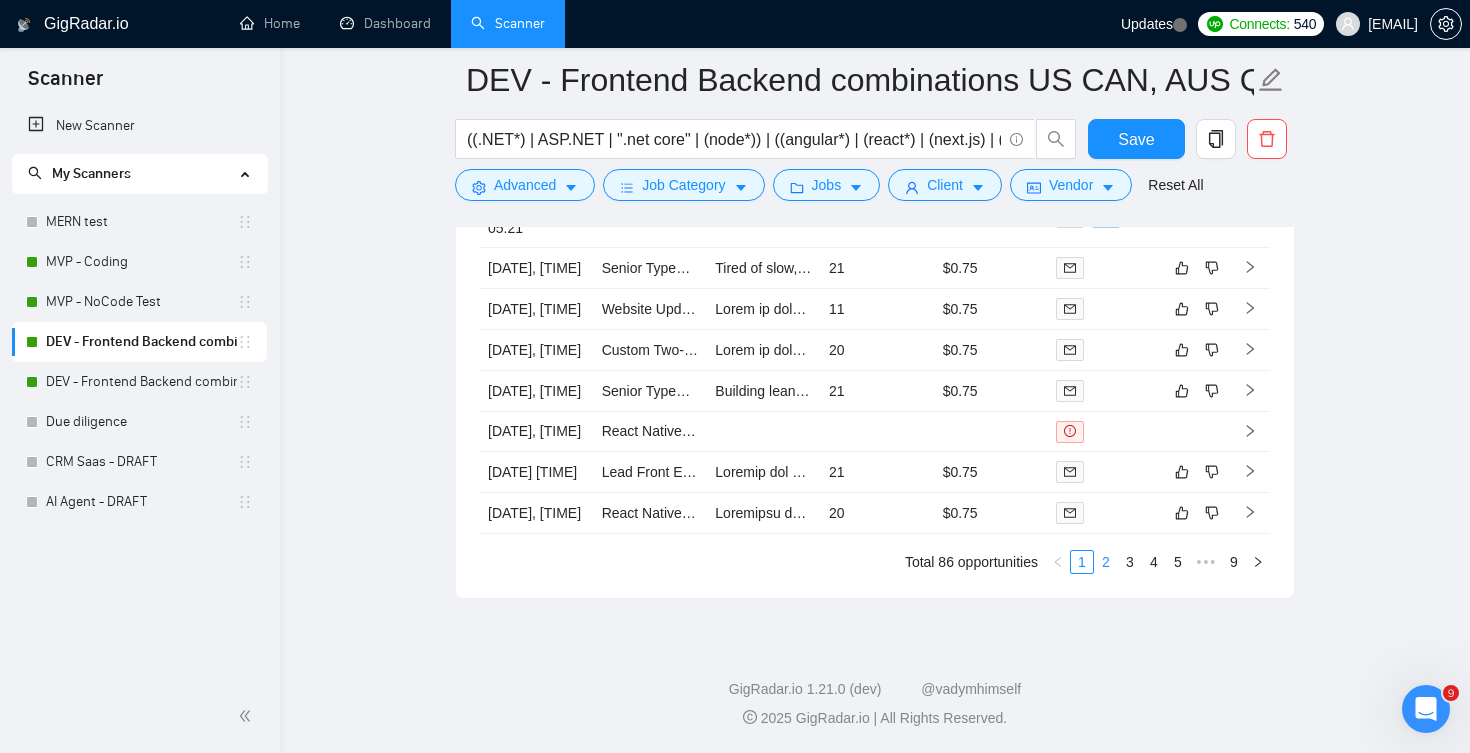 click on "2" at bounding box center [1106, 562] 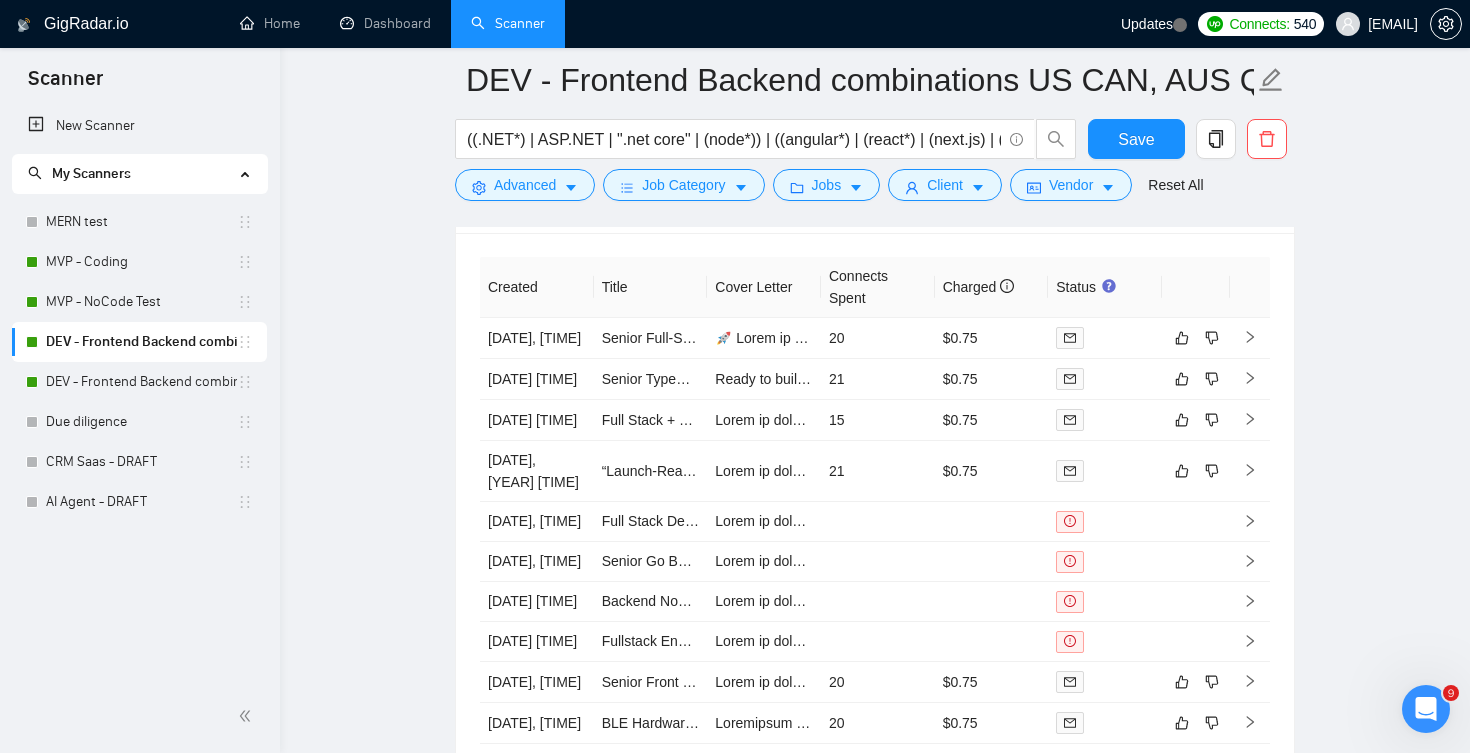 scroll, scrollTop: 4559, scrollLeft: 0, axis: vertical 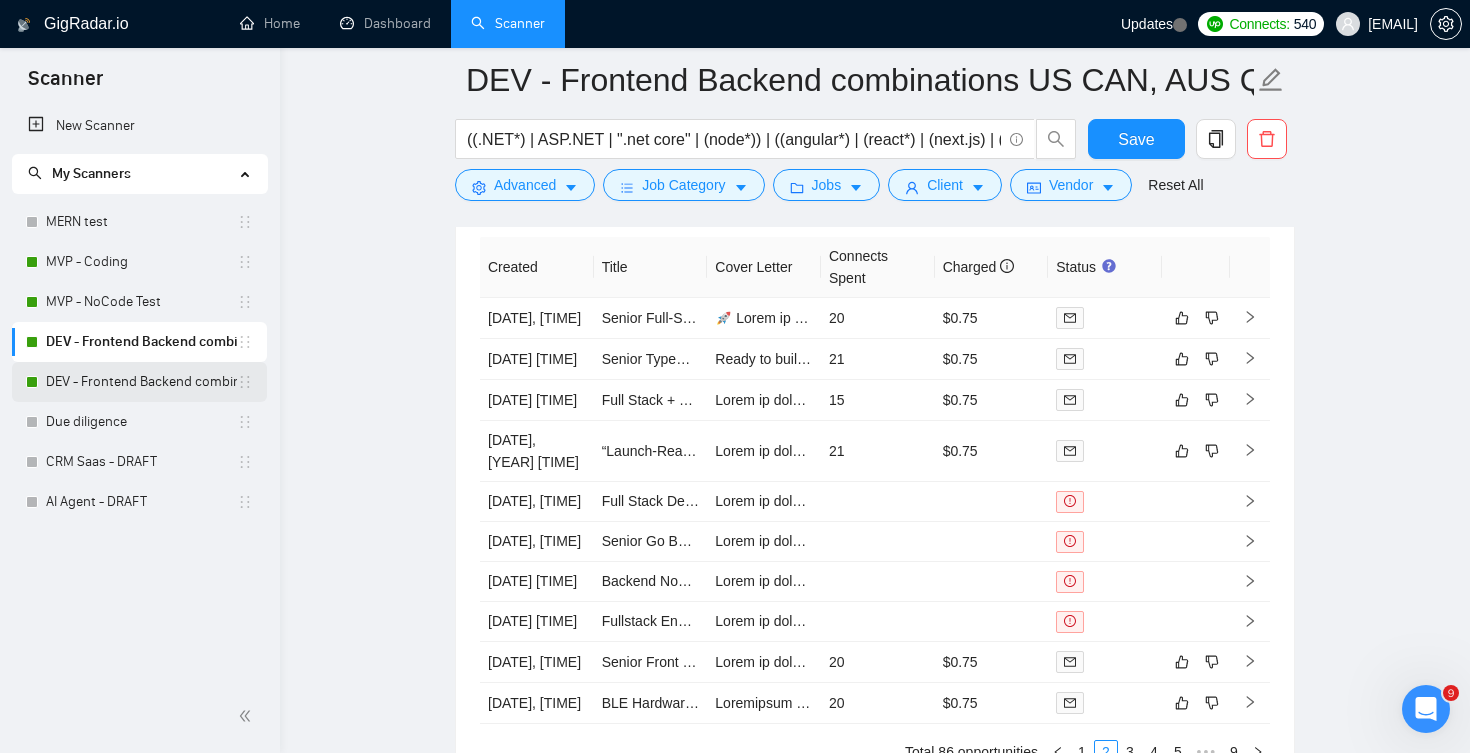 click on "DEV - Frontend Backend combinations [COUNTRY], [COUNTRY]" at bounding box center [141, 382] 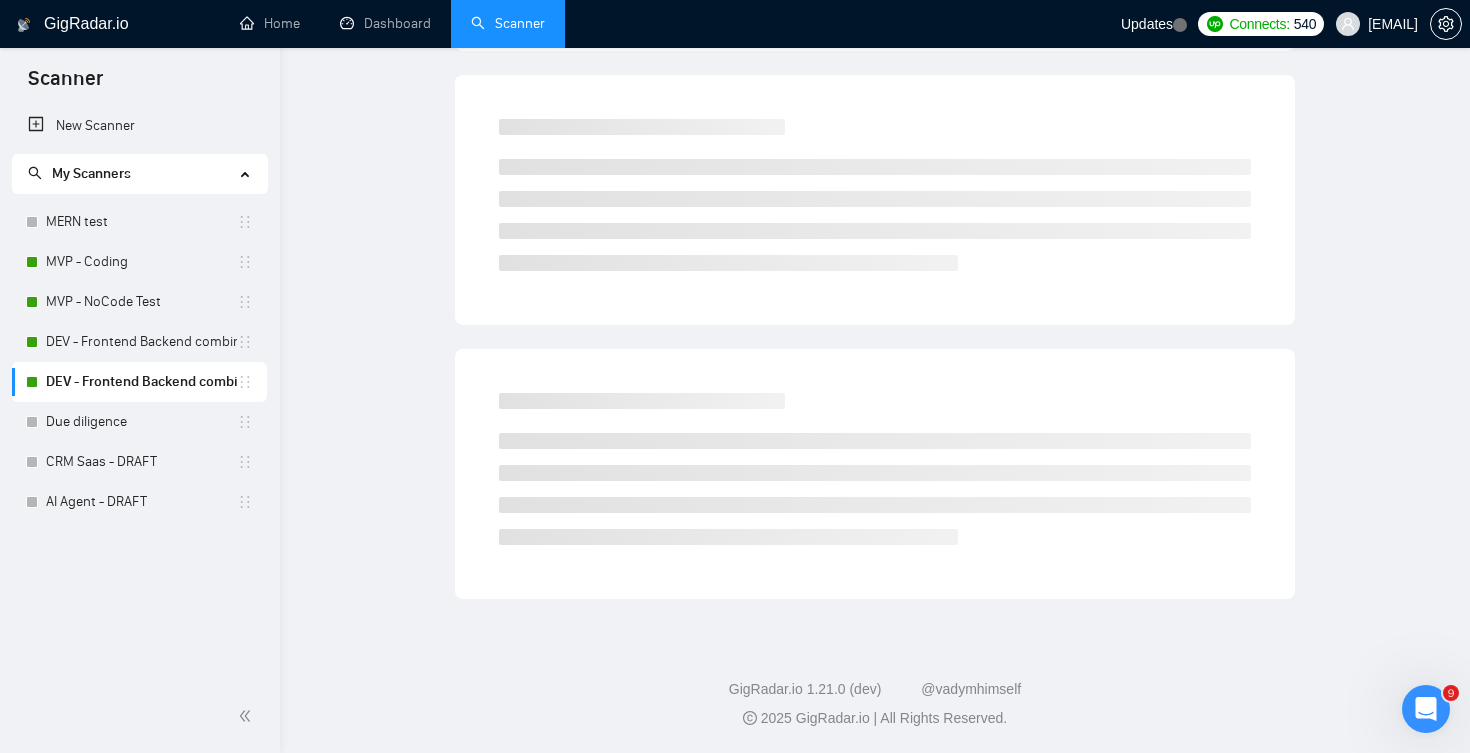 scroll, scrollTop: 0, scrollLeft: 0, axis: both 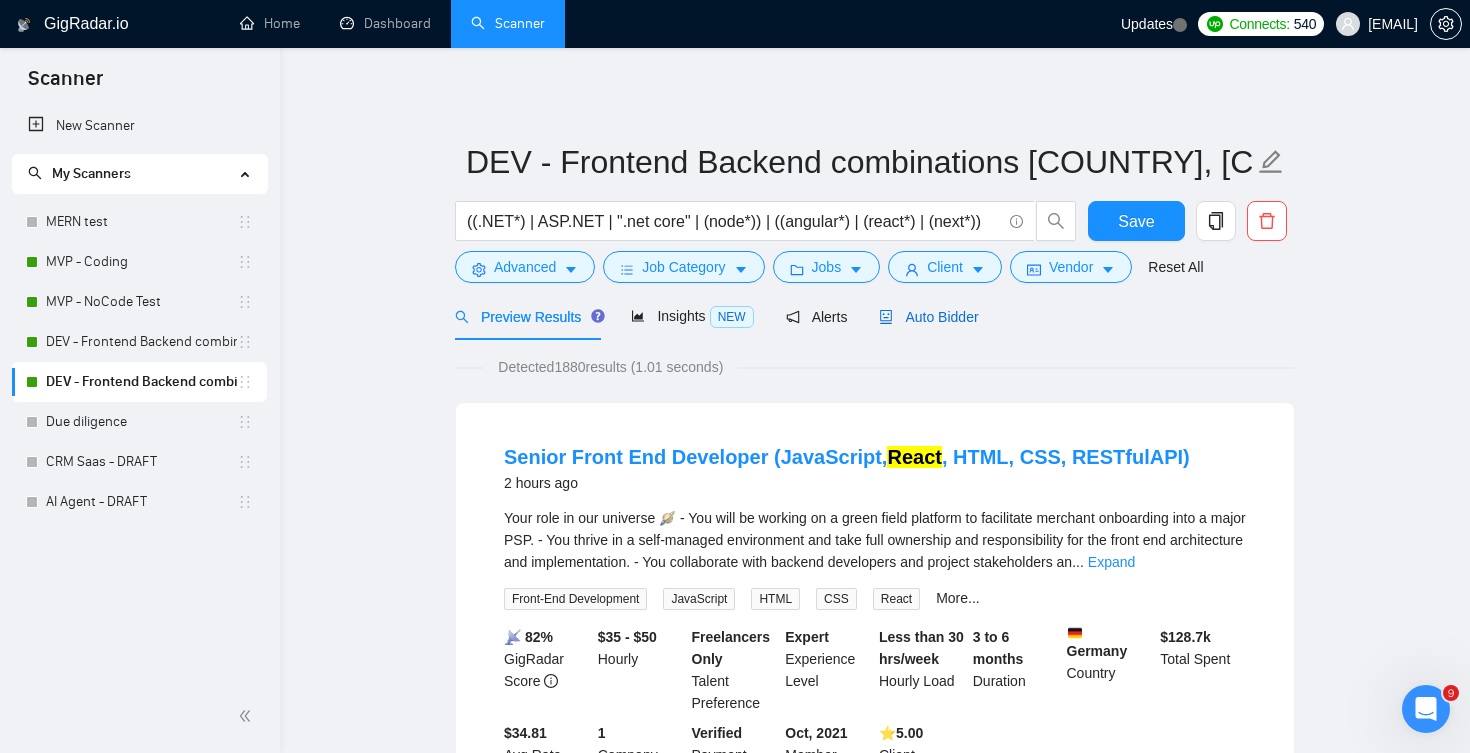 click on "Auto Bidder" at bounding box center (928, 317) 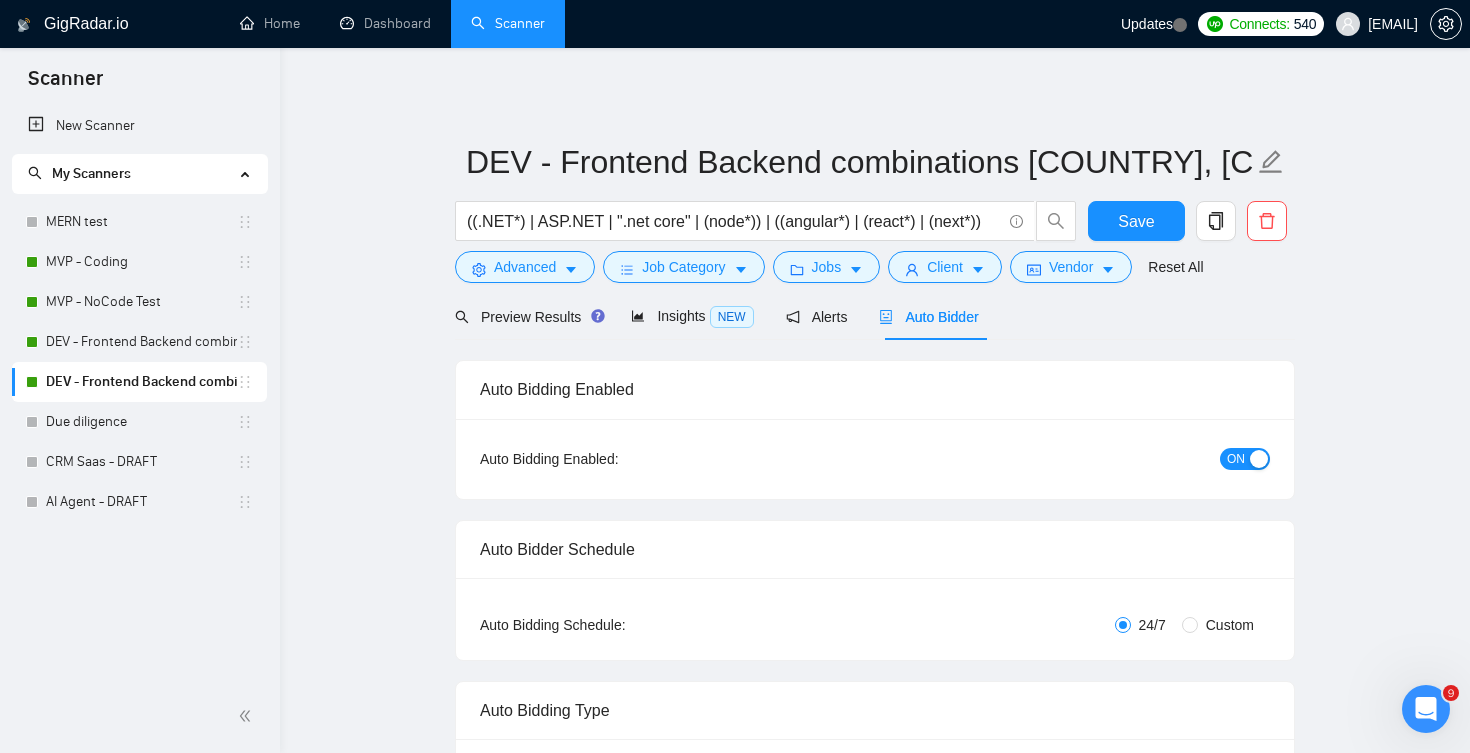 type 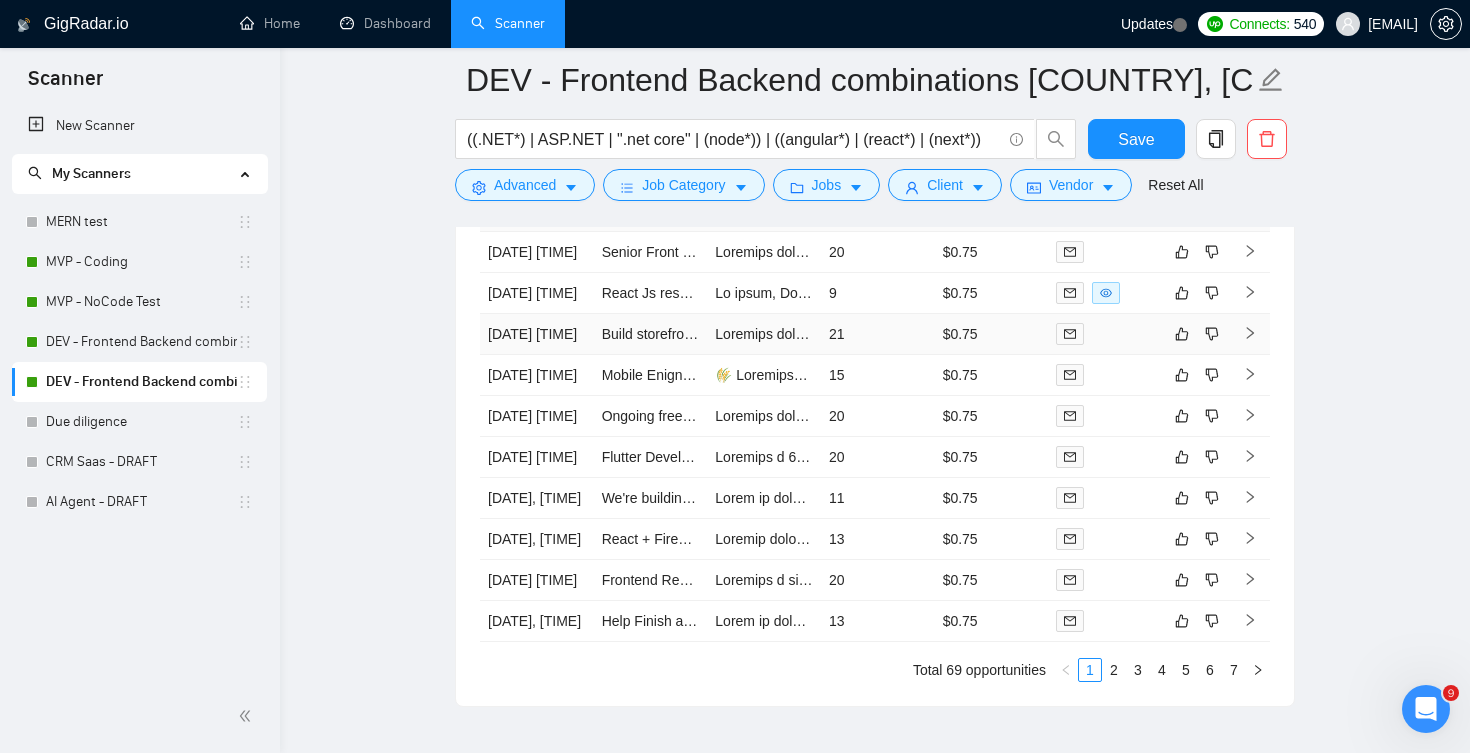 scroll, scrollTop: 4648, scrollLeft: 0, axis: vertical 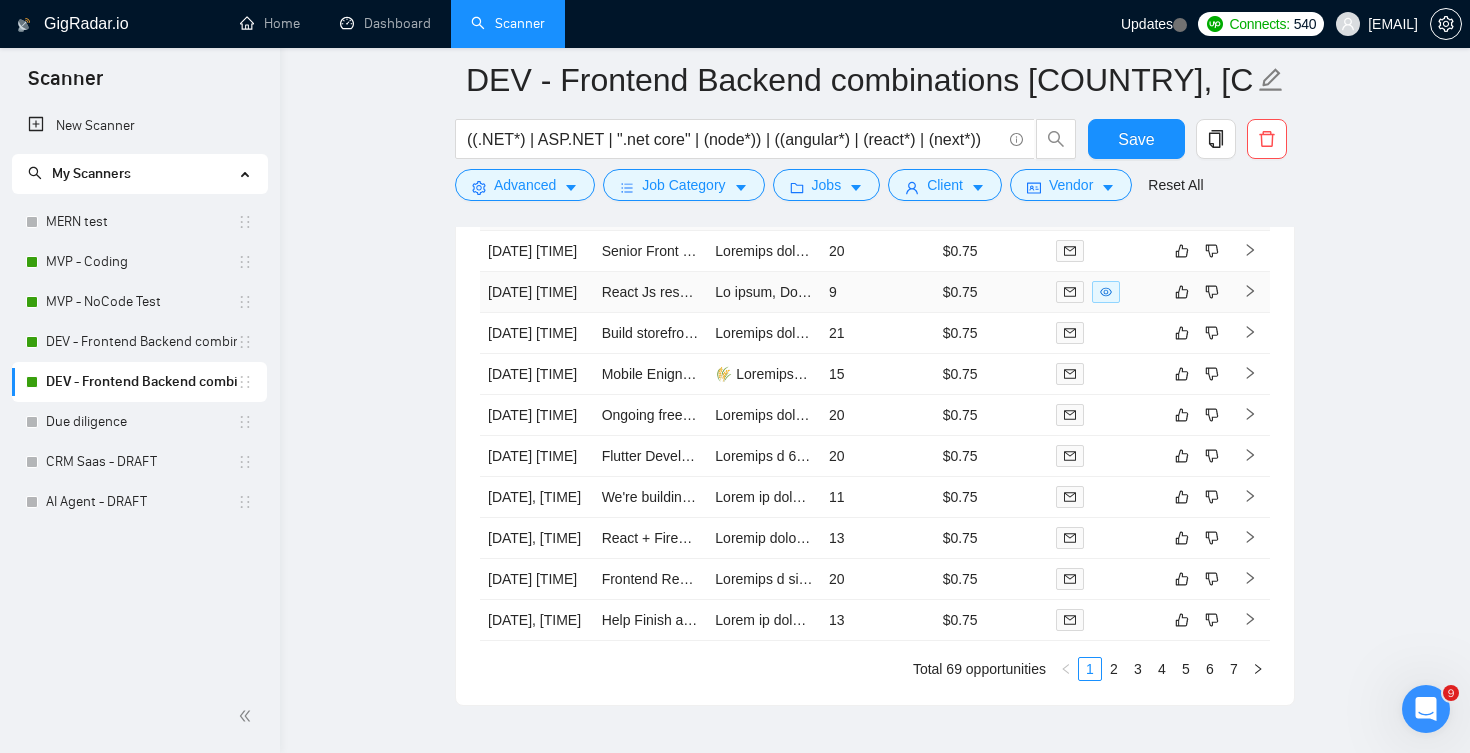 click on "9" at bounding box center (878, 292) 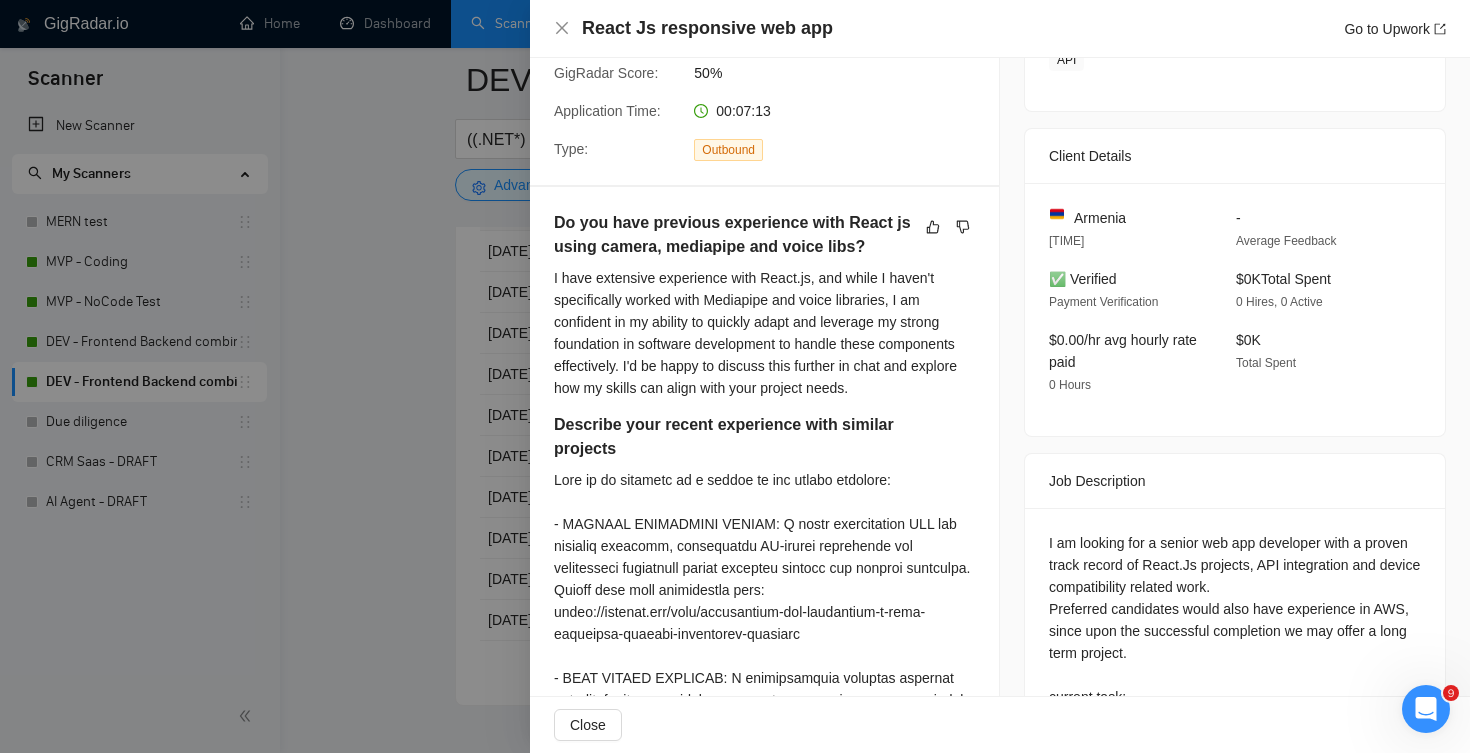 scroll, scrollTop: 395, scrollLeft: 0, axis: vertical 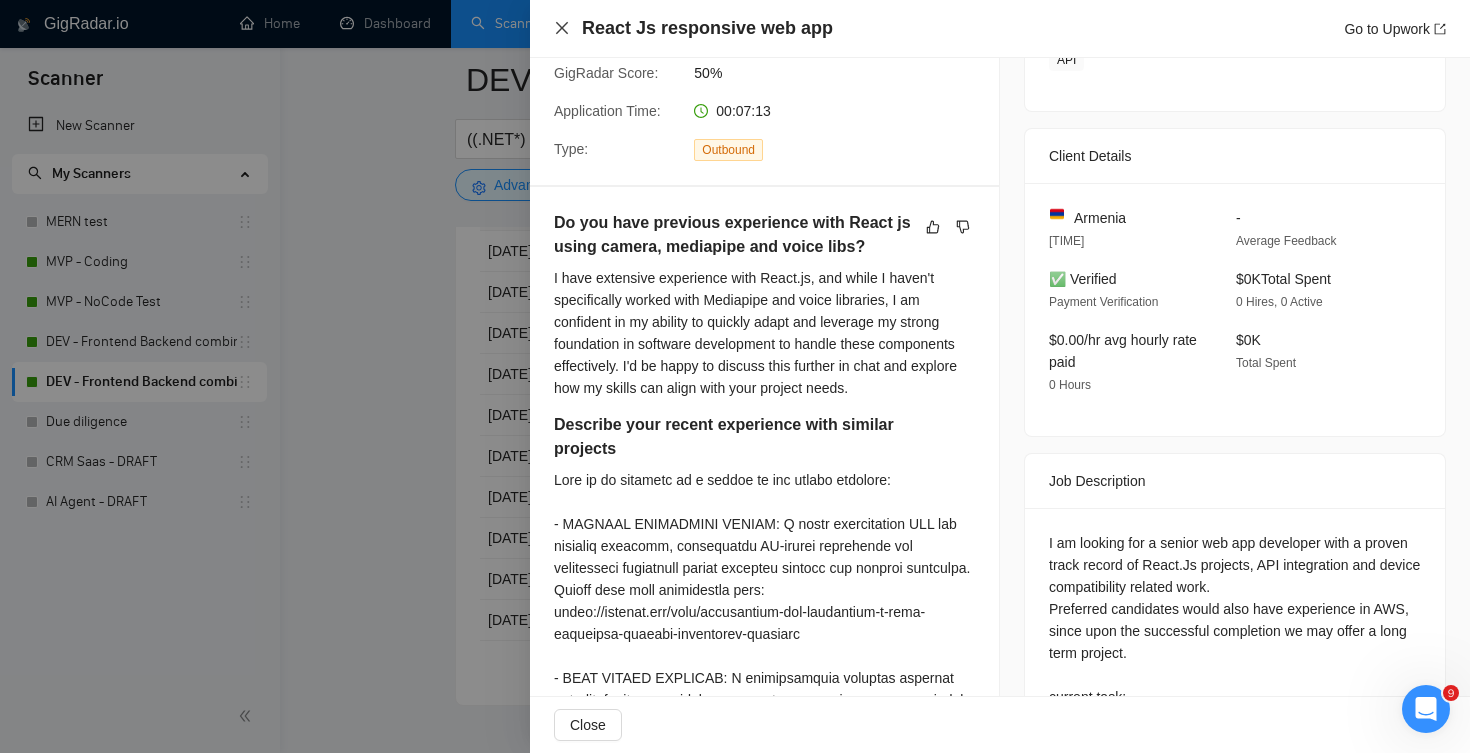 click 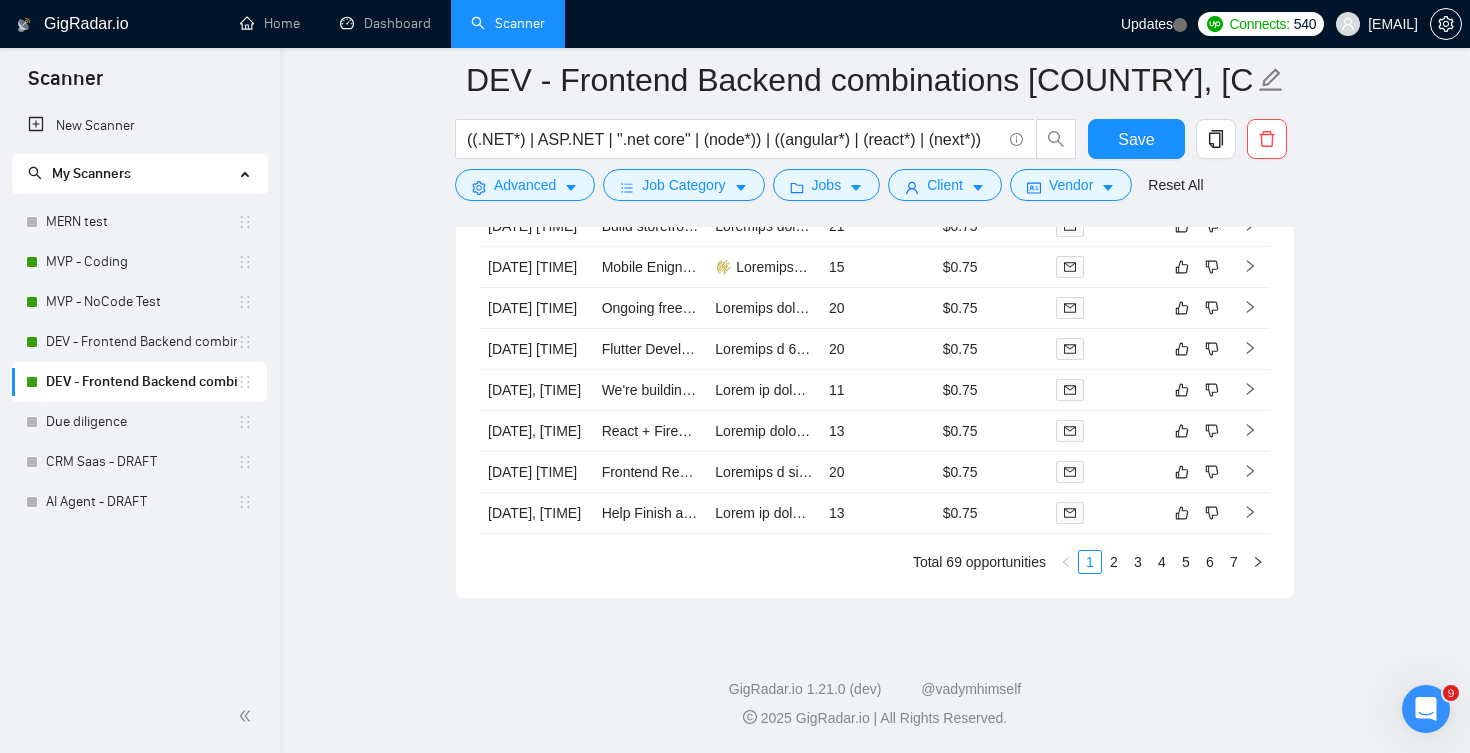 scroll, scrollTop: 4953, scrollLeft: 0, axis: vertical 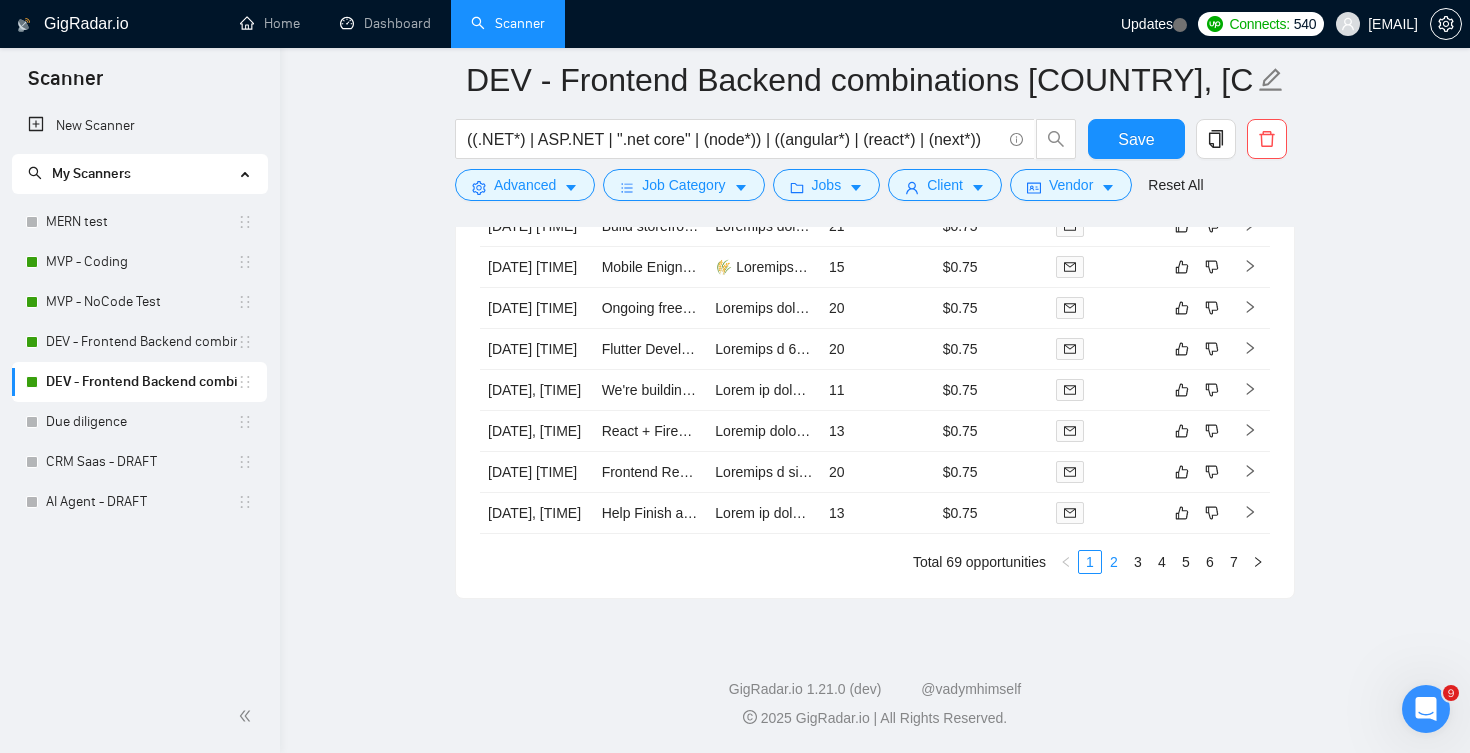 click on "2" at bounding box center (1114, 562) 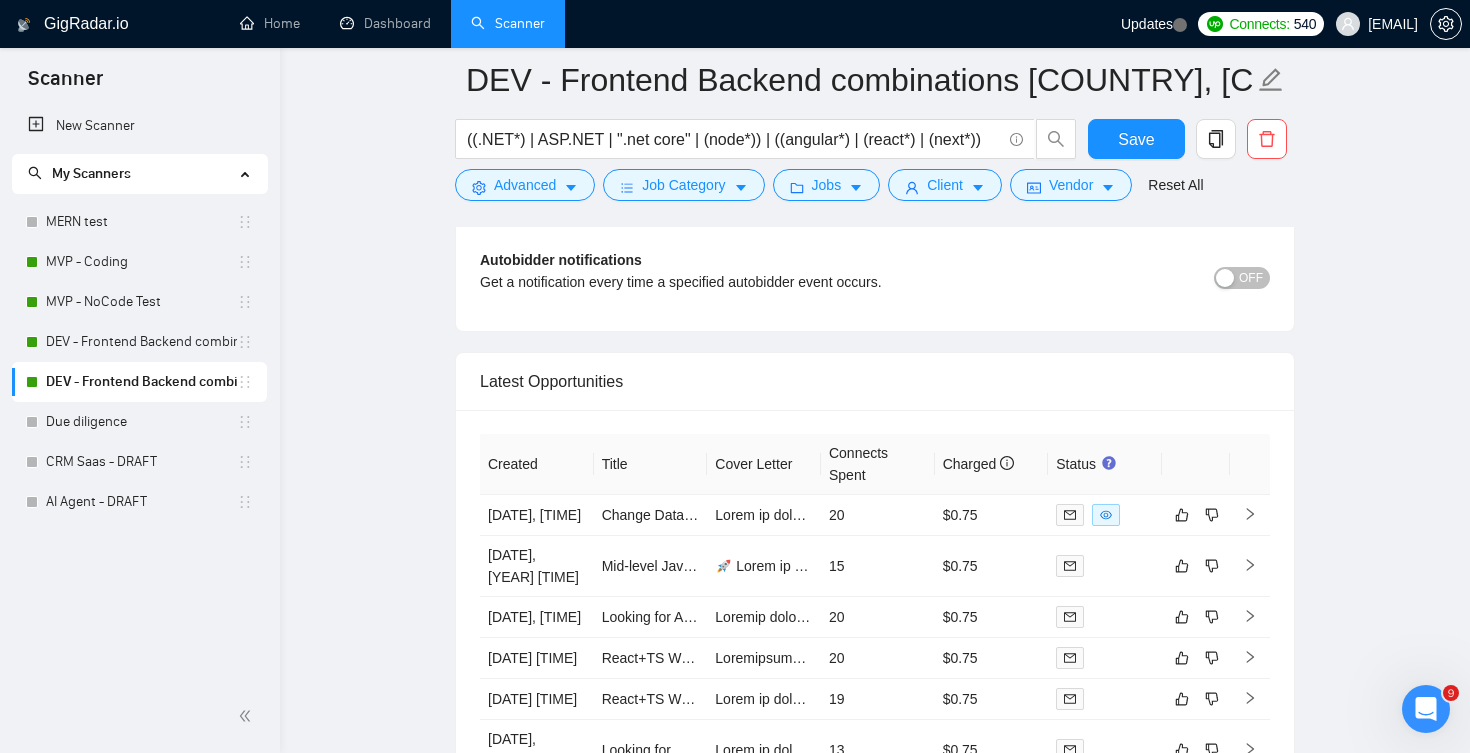 scroll, scrollTop: 4406, scrollLeft: 0, axis: vertical 